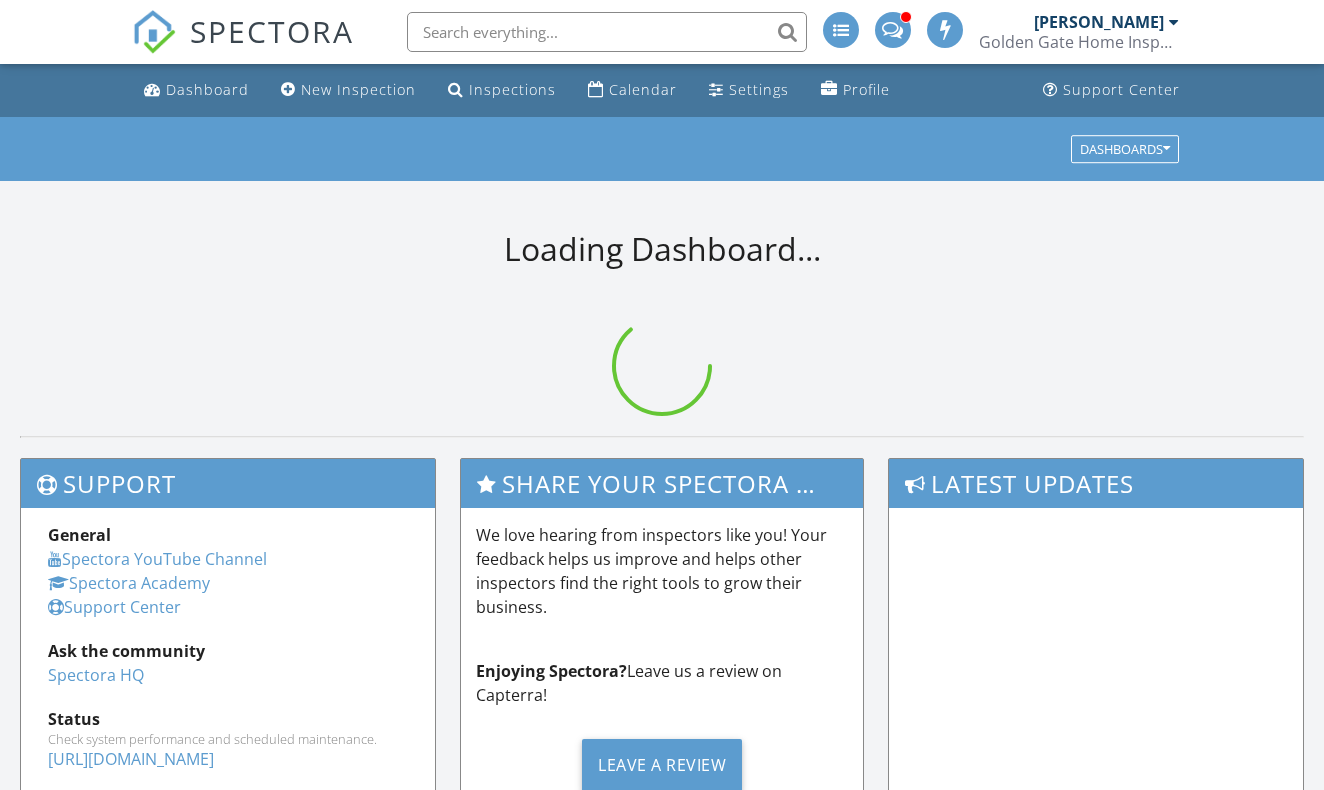 scroll, scrollTop: 0, scrollLeft: 0, axis: both 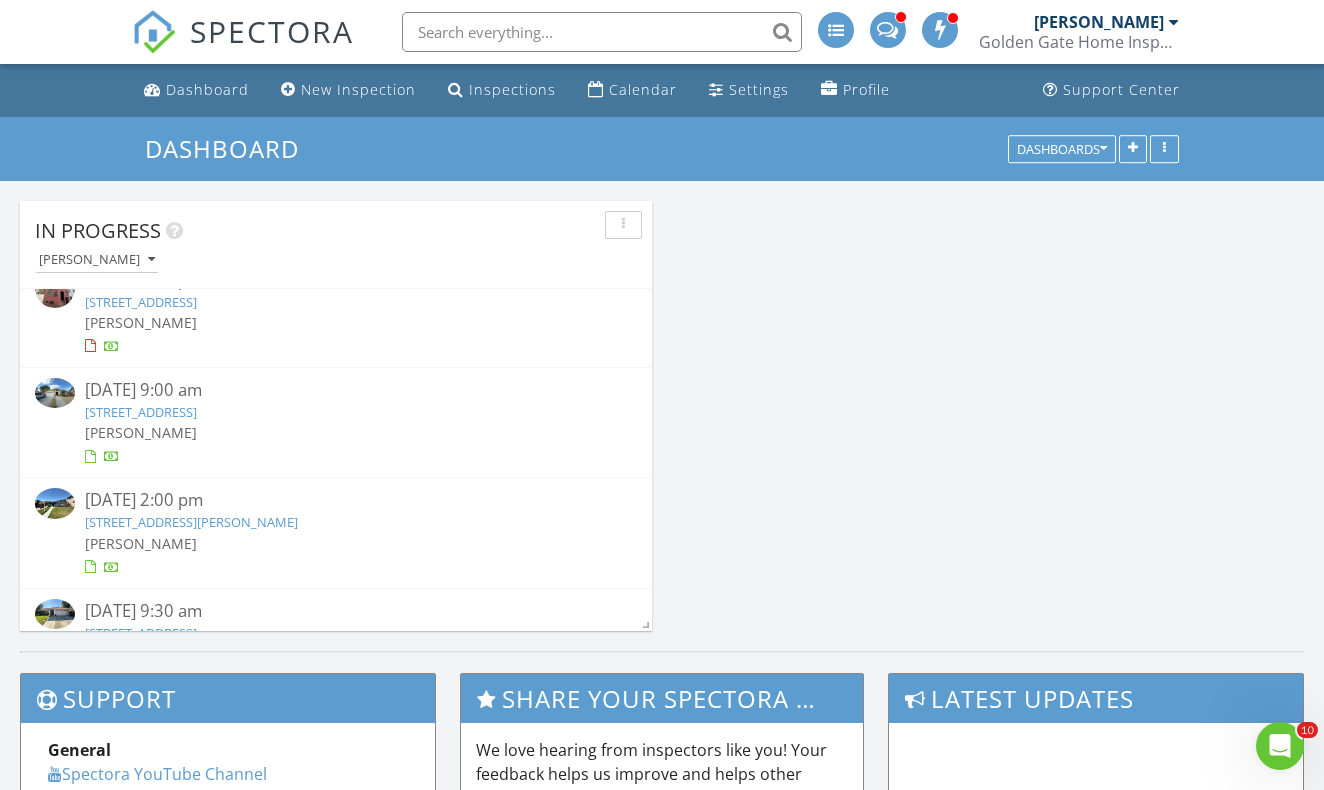 click on "6454 Windsor Ln, San Jose, CA 95129" at bounding box center [141, 412] 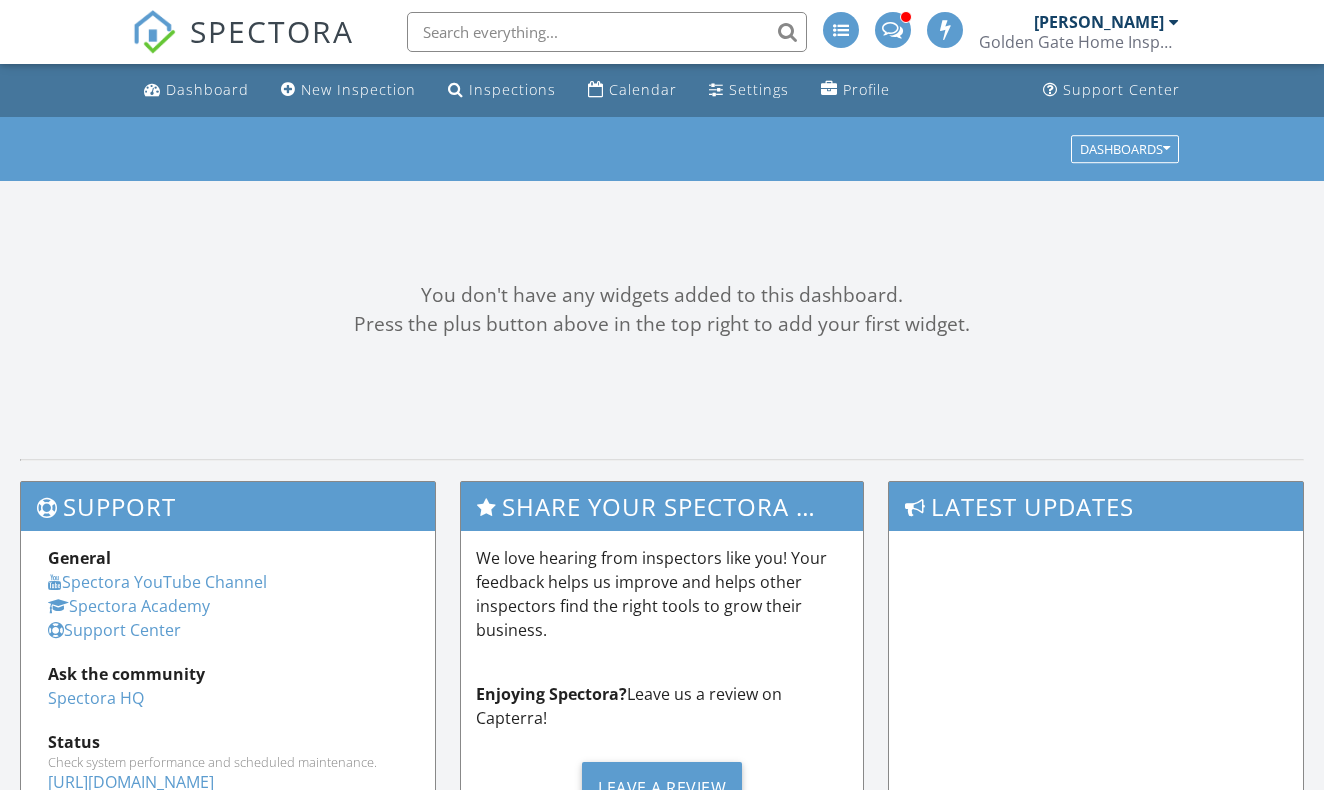 scroll, scrollTop: 0, scrollLeft: 0, axis: both 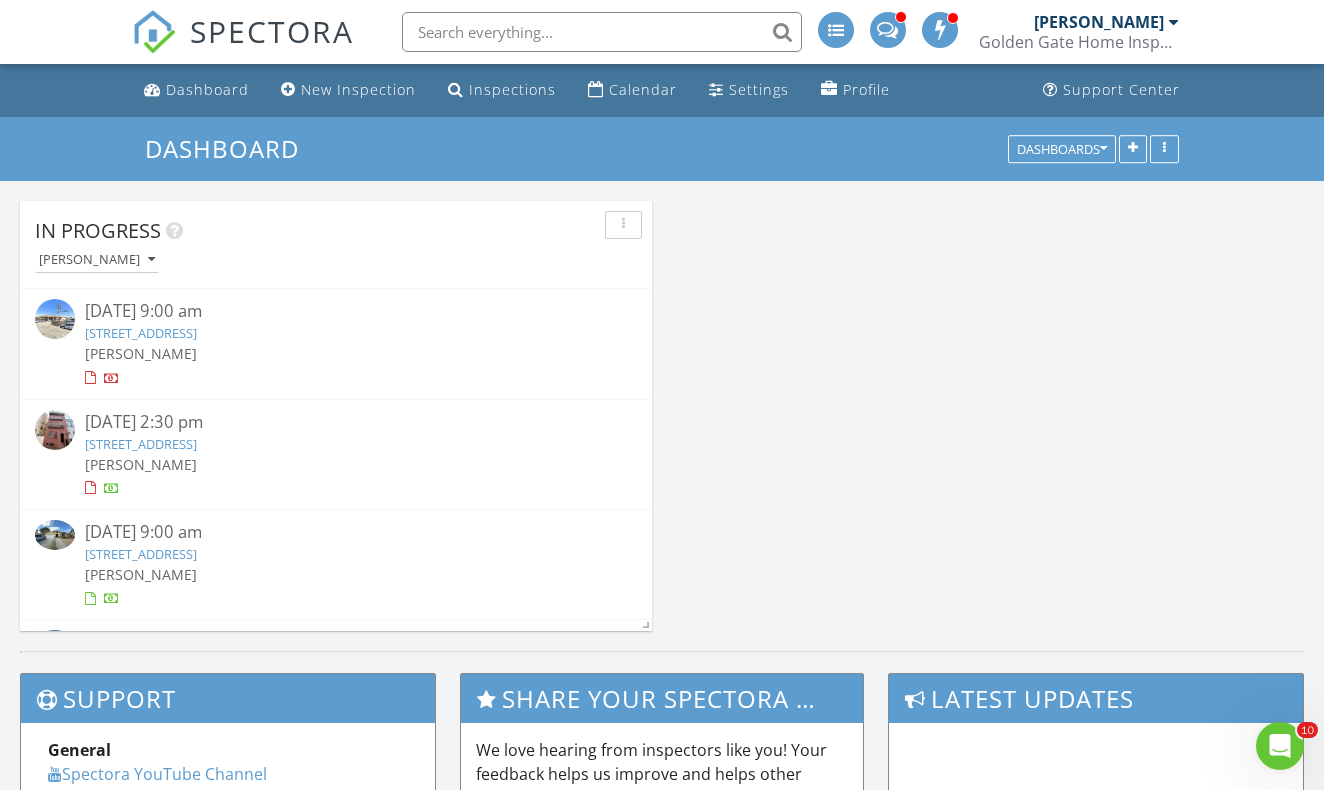 click on "6454 Windsor Ln, San Jose, CA 95129" at bounding box center (141, 554) 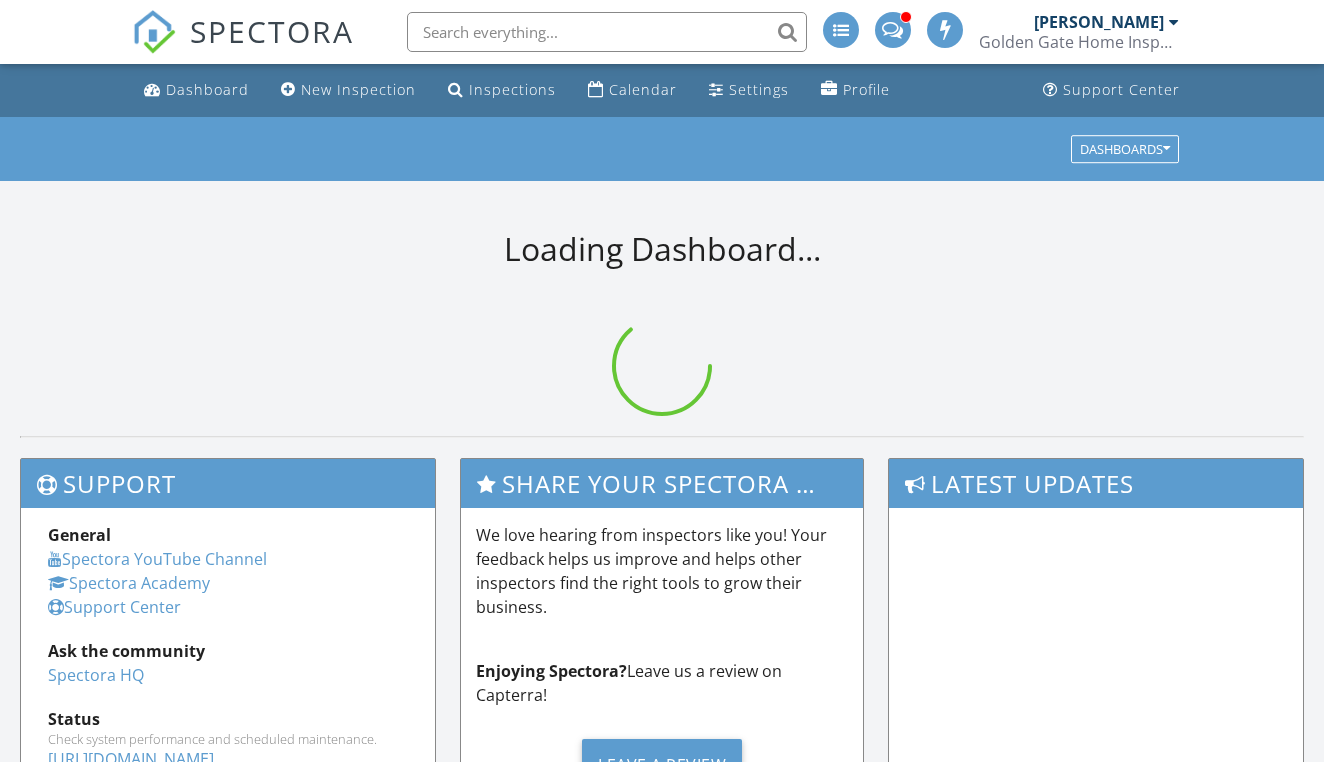 scroll, scrollTop: 0, scrollLeft: 0, axis: both 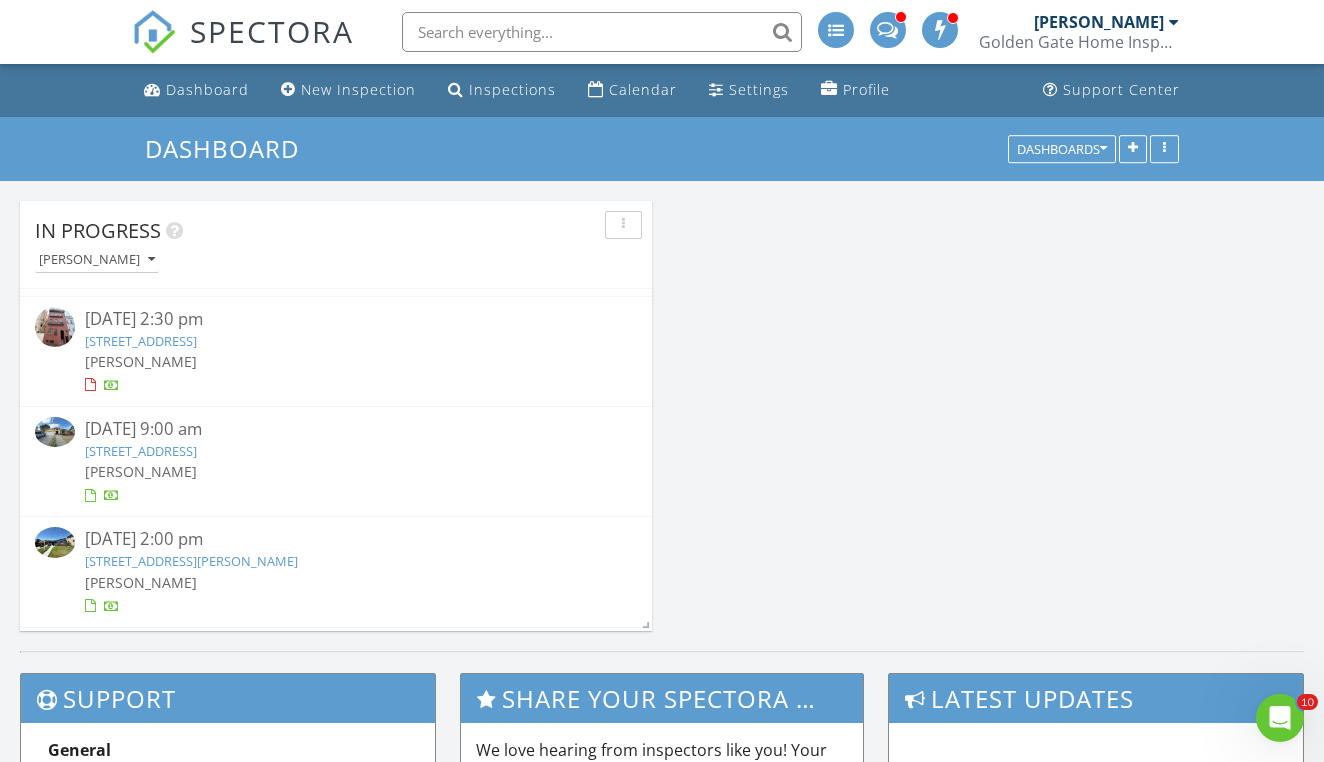 click on "[STREET_ADDRESS]" at bounding box center [141, 451] 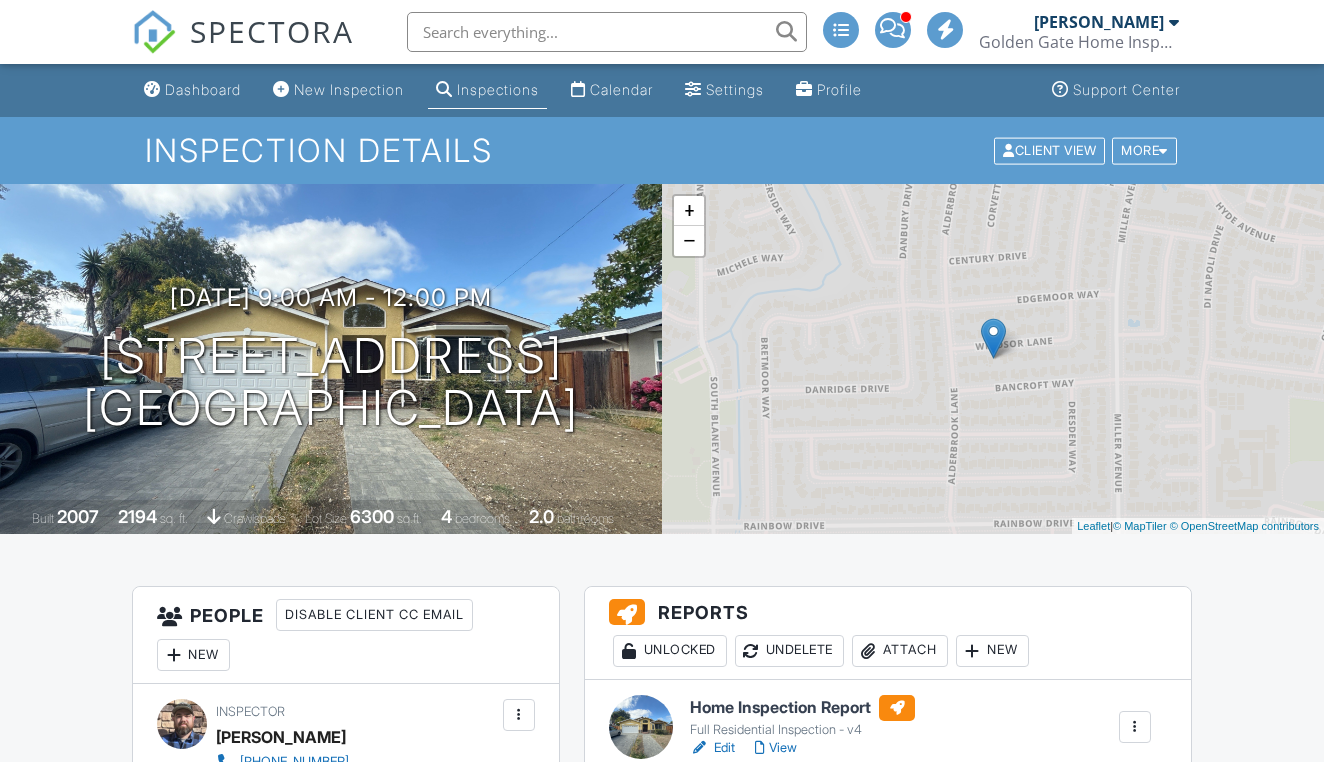 scroll, scrollTop: 295, scrollLeft: 0, axis: vertical 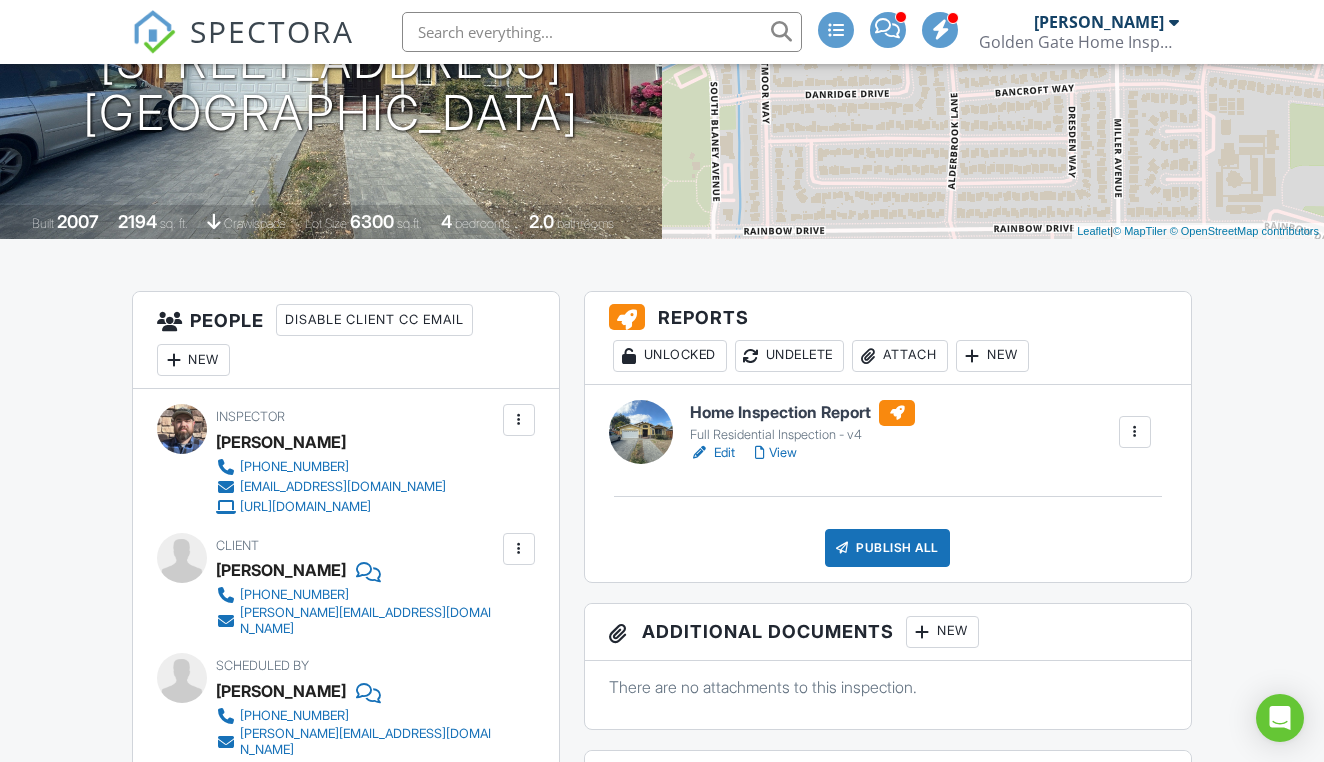click on "Publish All" at bounding box center [887, 548] 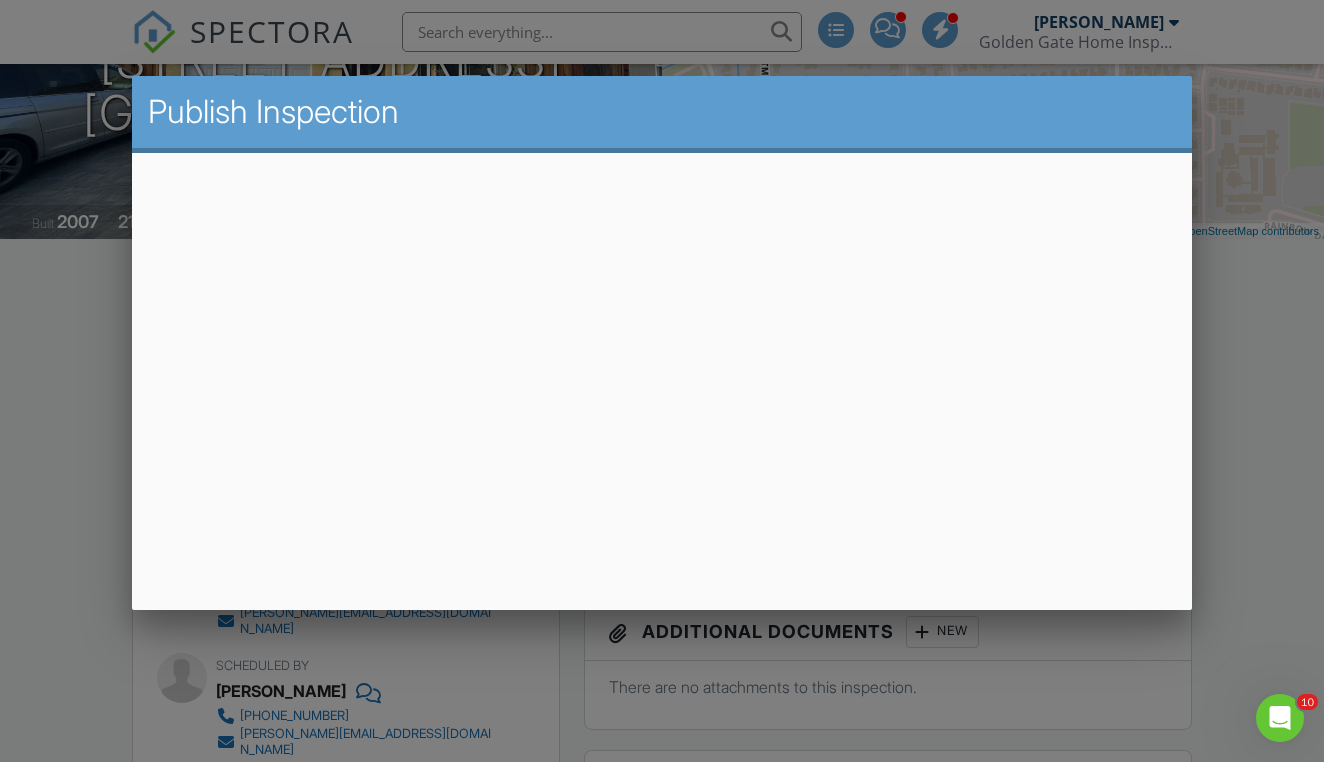 scroll, scrollTop: 28, scrollLeft: 0, axis: vertical 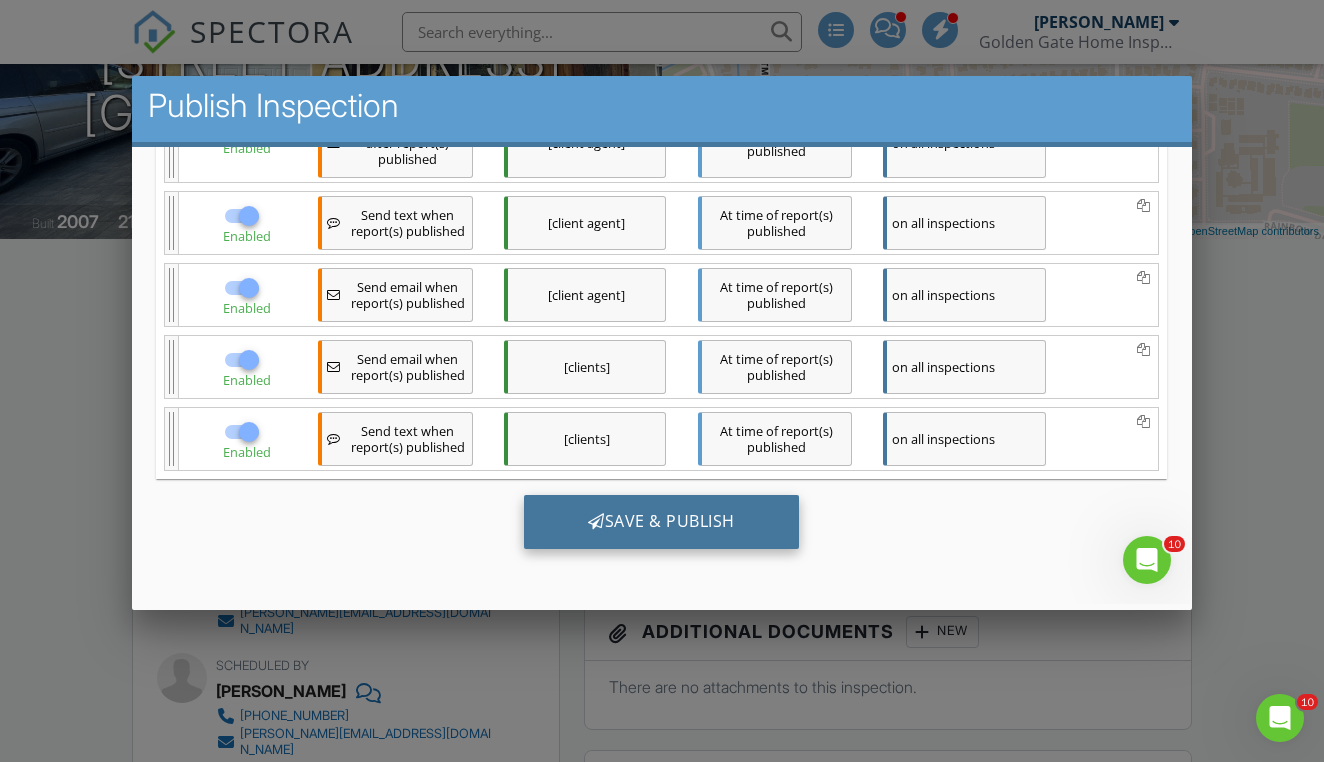 click on "Save & Publish" at bounding box center (661, 522) 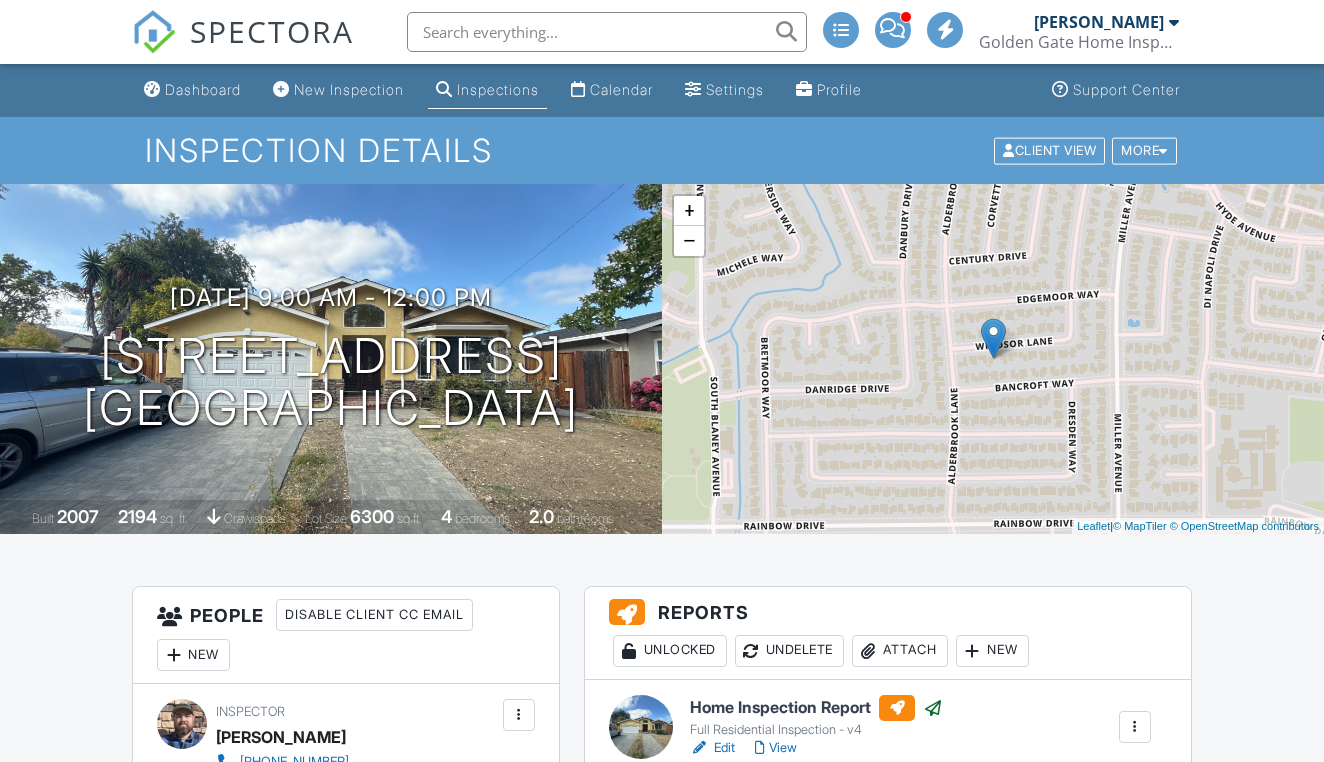 scroll, scrollTop: 0, scrollLeft: 0, axis: both 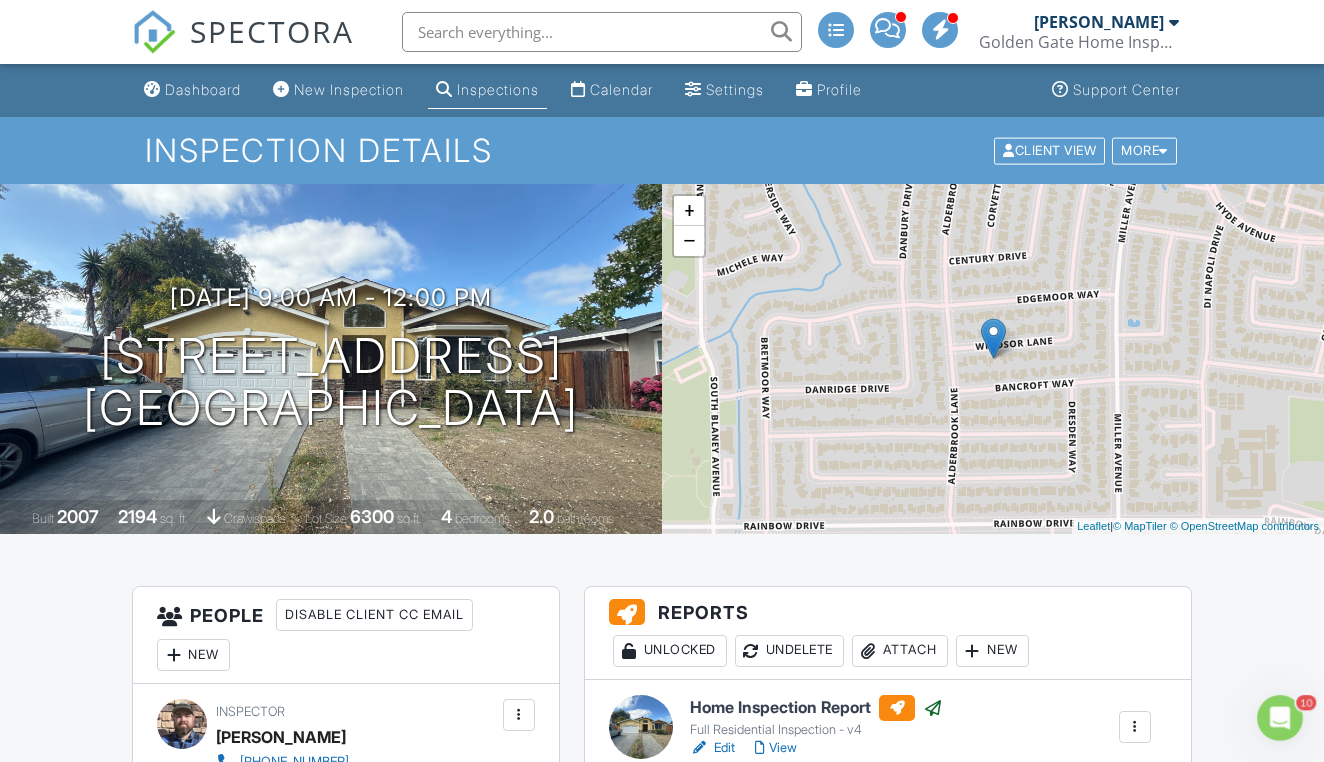 click on "Inspections" at bounding box center (498, 89) 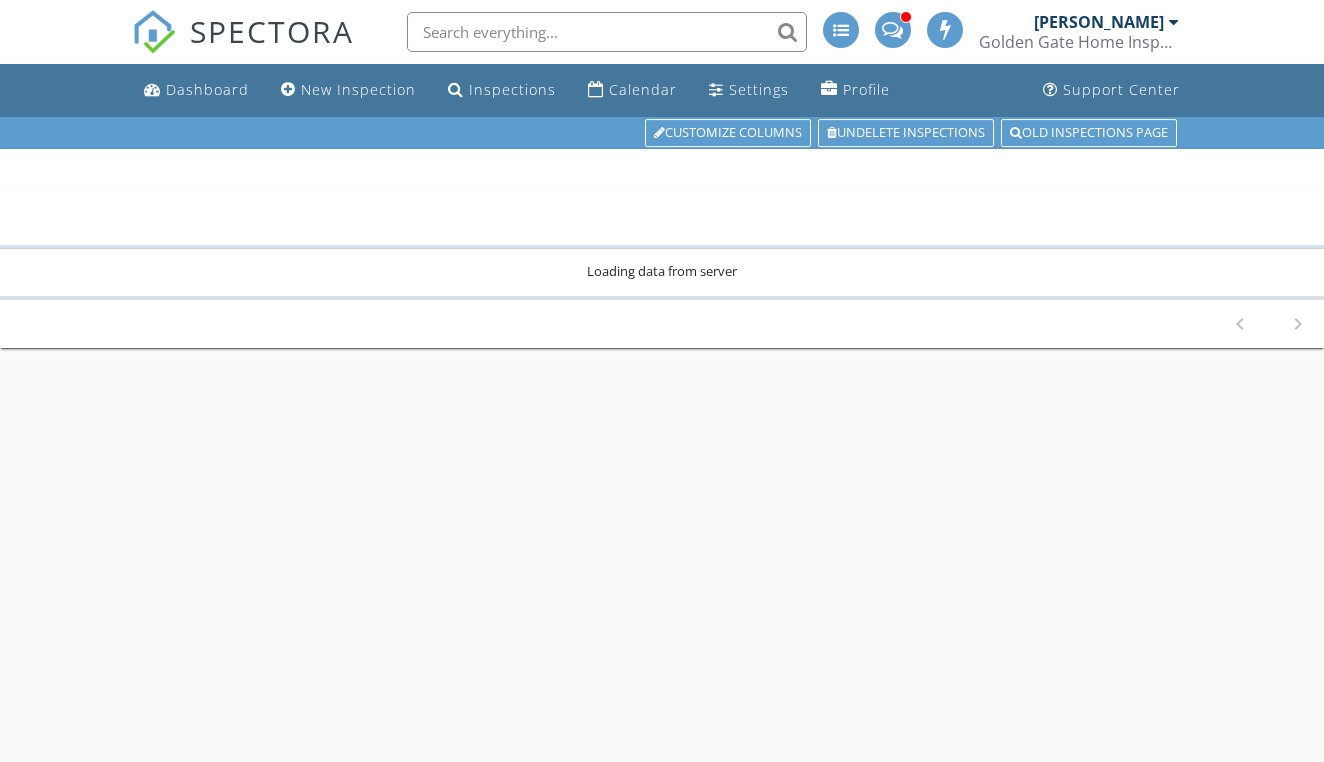 scroll, scrollTop: 0, scrollLeft: 0, axis: both 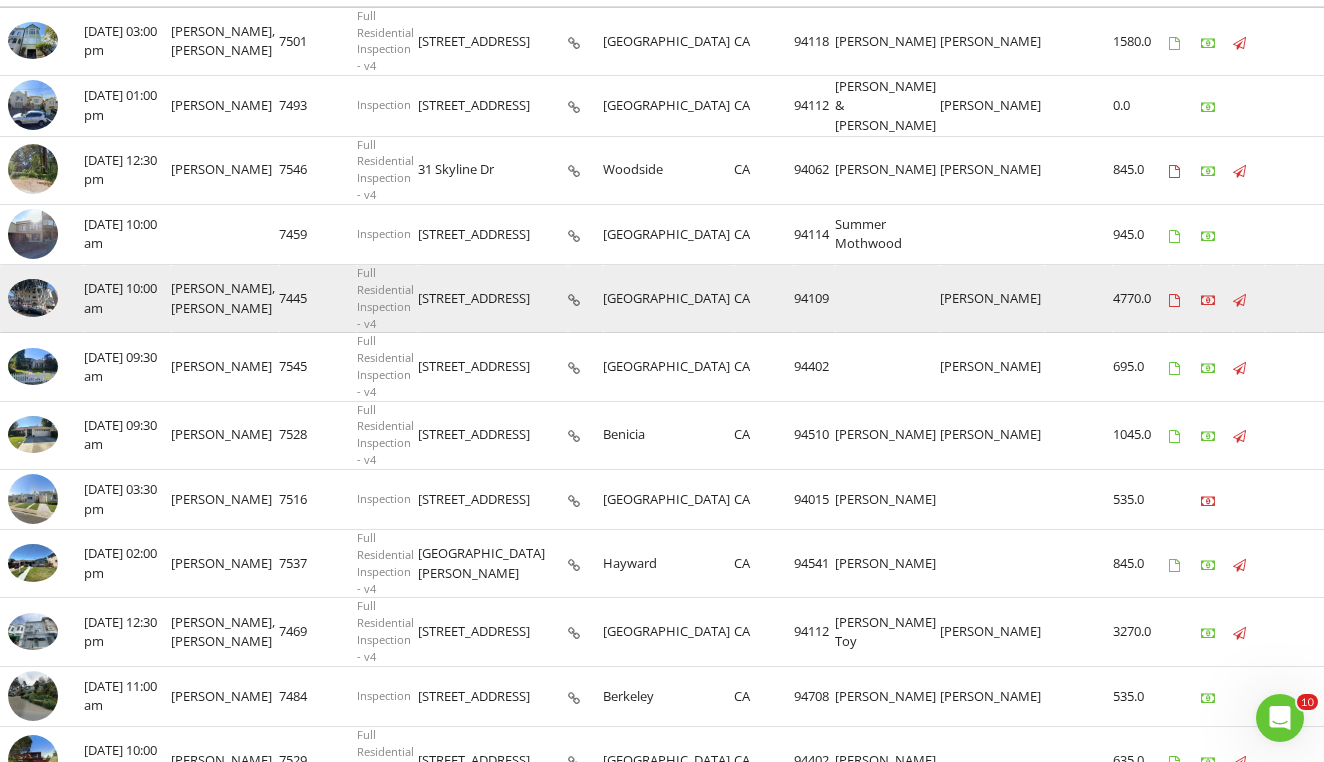 click at bounding box center [33, 297] 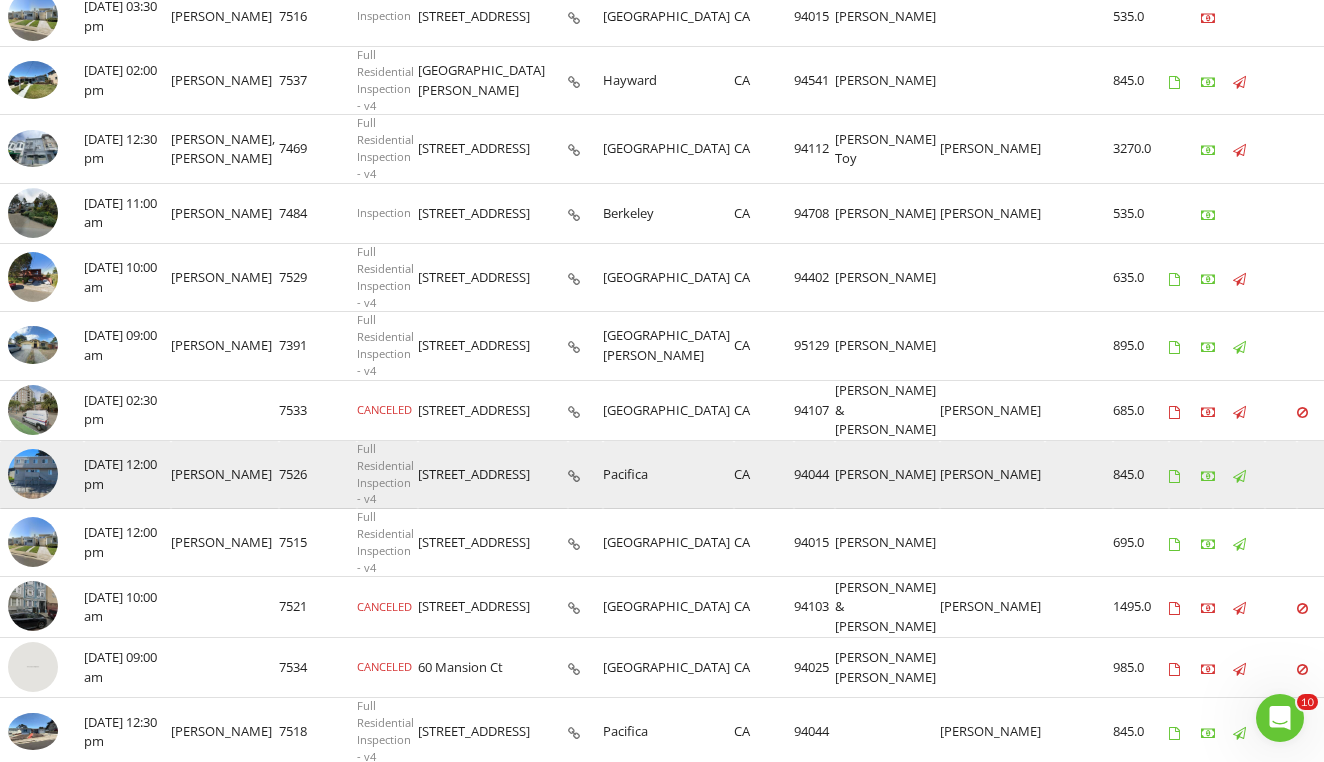 scroll, scrollTop: 779, scrollLeft: 0, axis: vertical 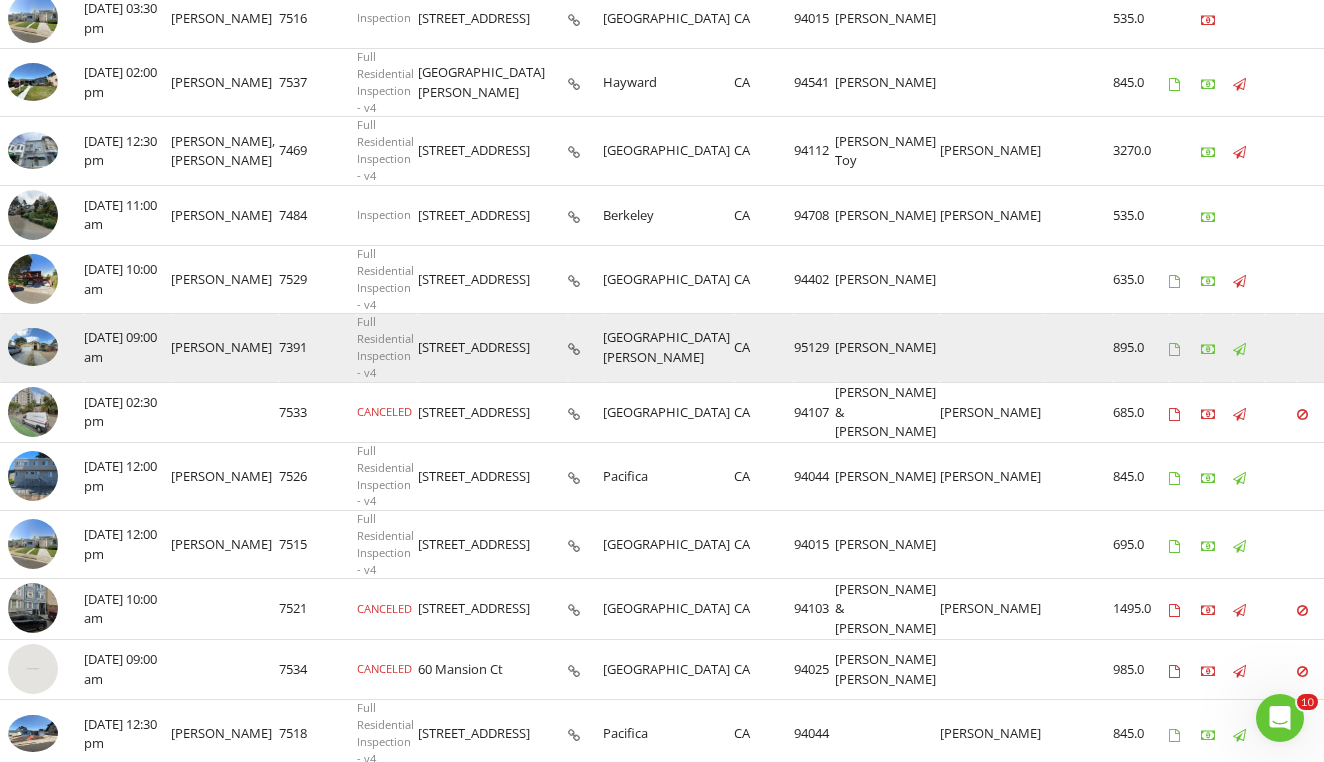 click at bounding box center [33, 347] 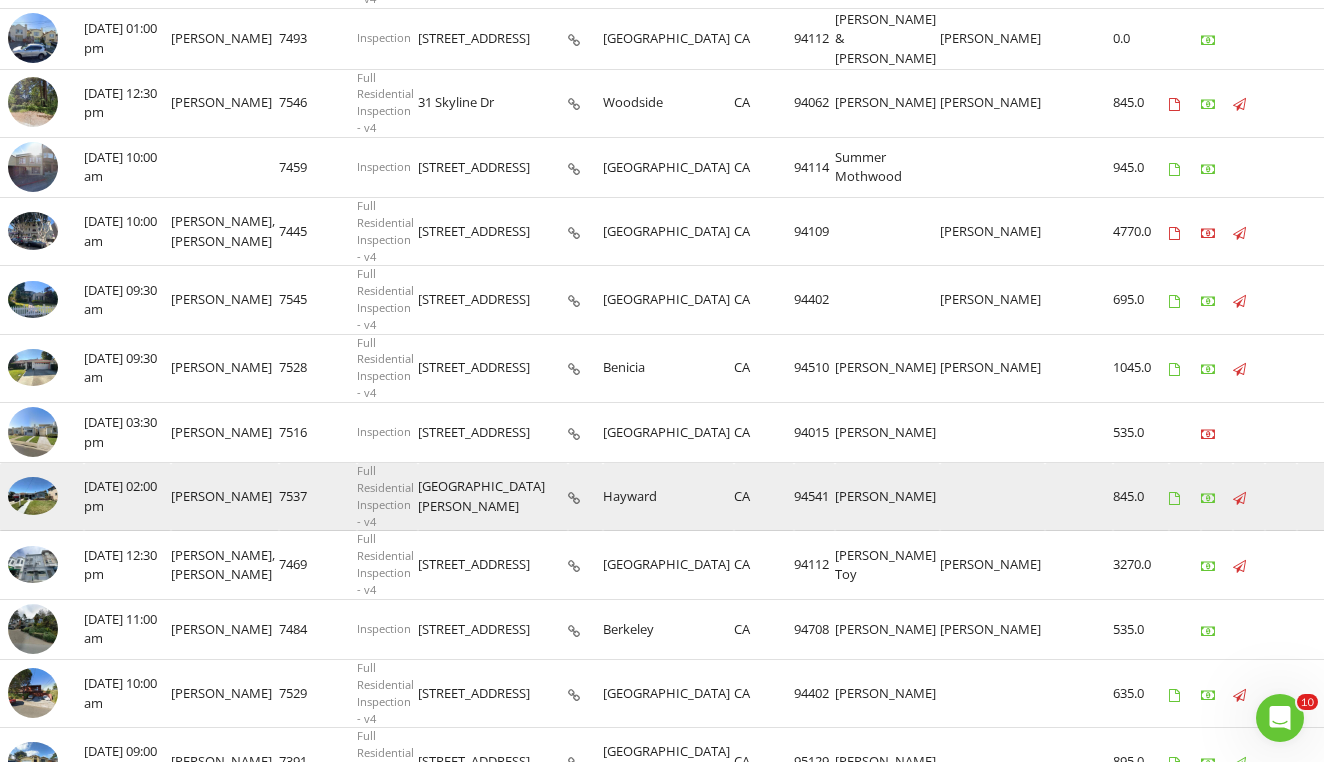 scroll, scrollTop: 358, scrollLeft: 0, axis: vertical 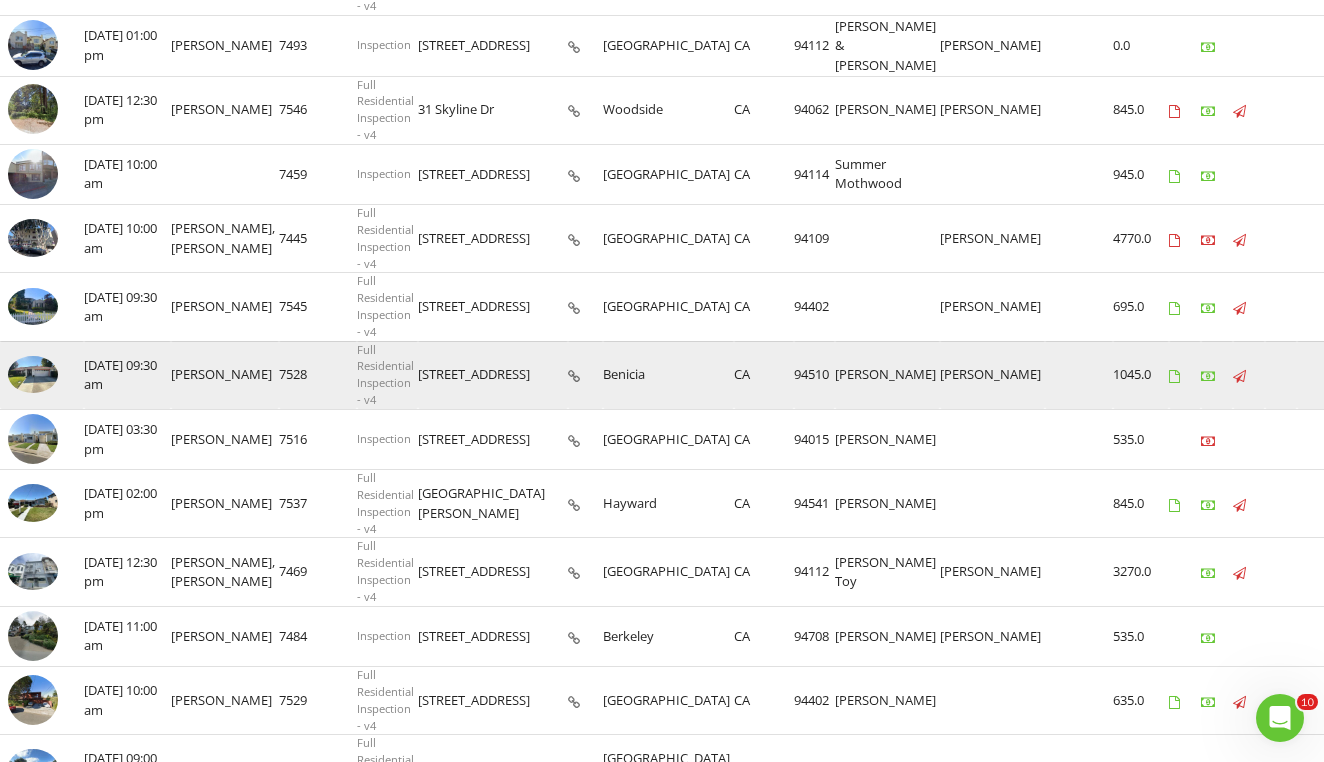 click at bounding box center (33, 375) 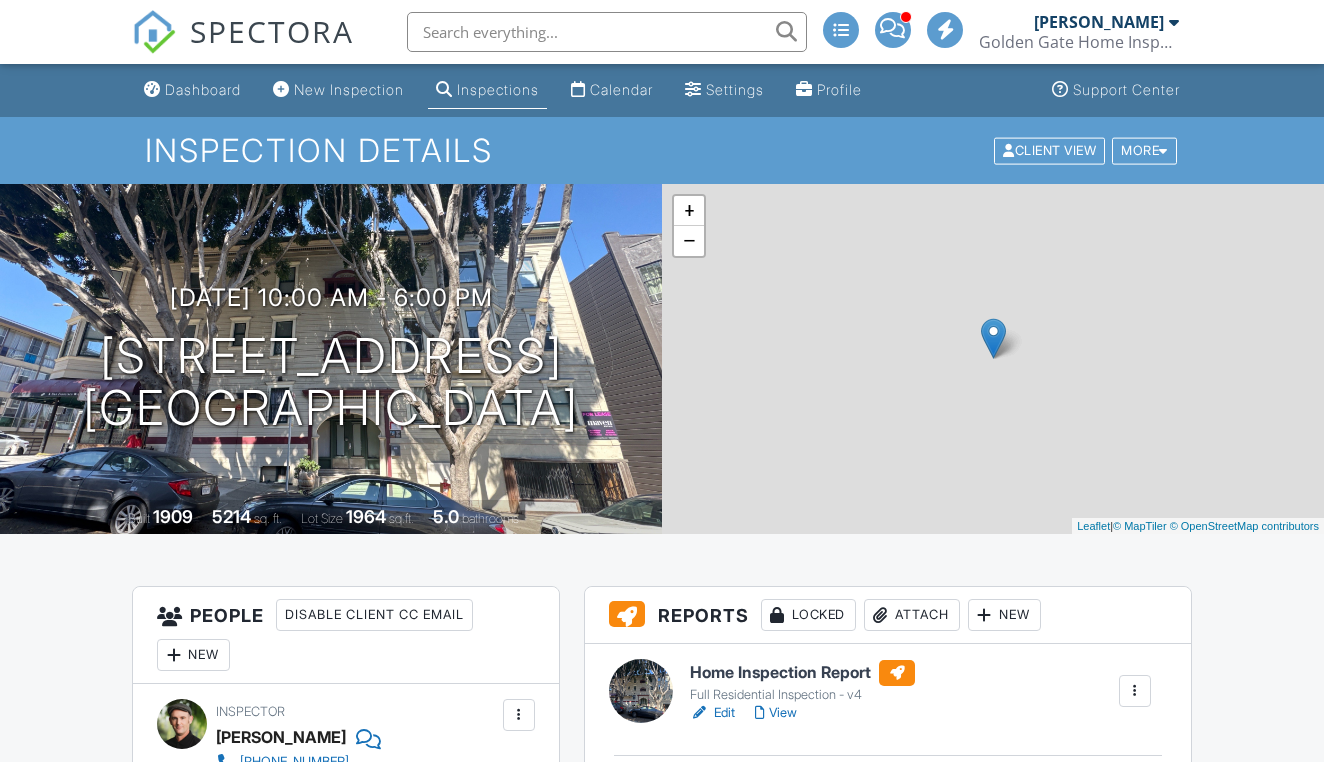 scroll, scrollTop: 0, scrollLeft: 0, axis: both 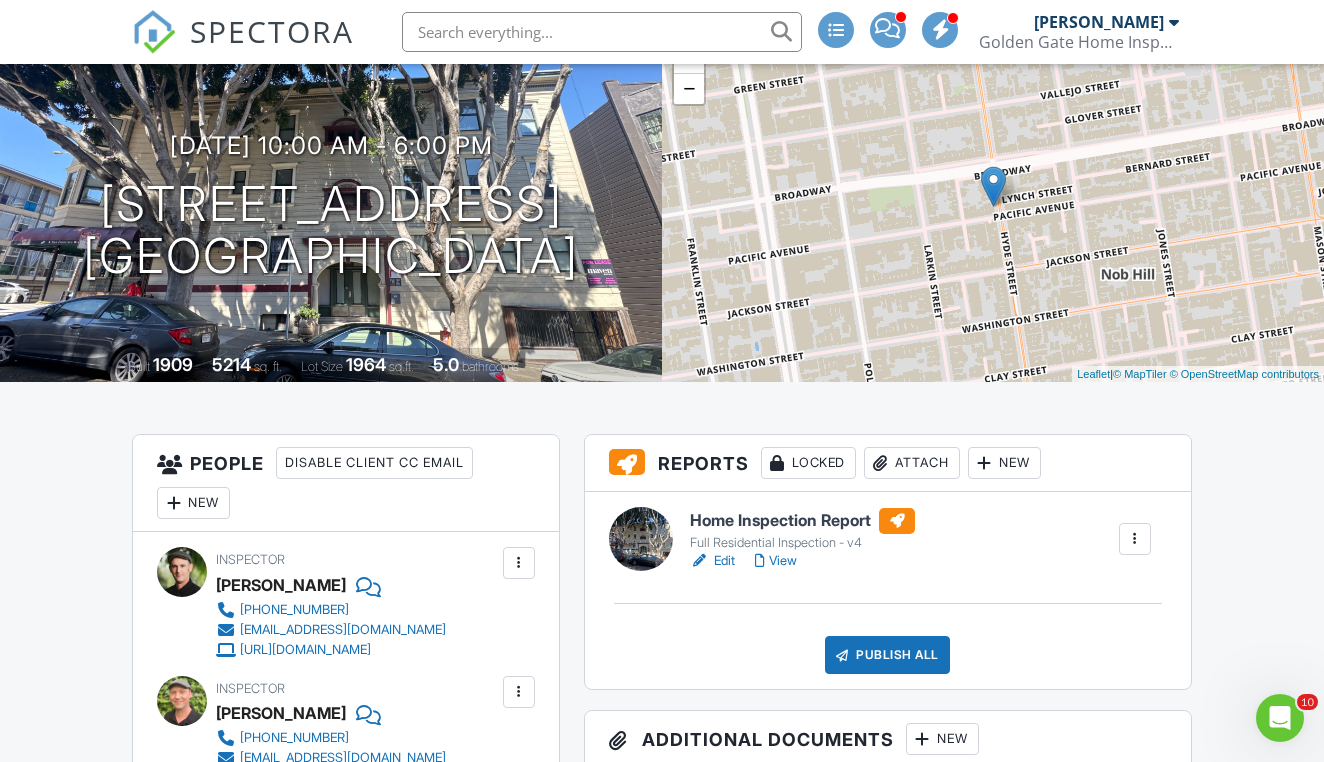 click on "View" at bounding box center [776, 561] 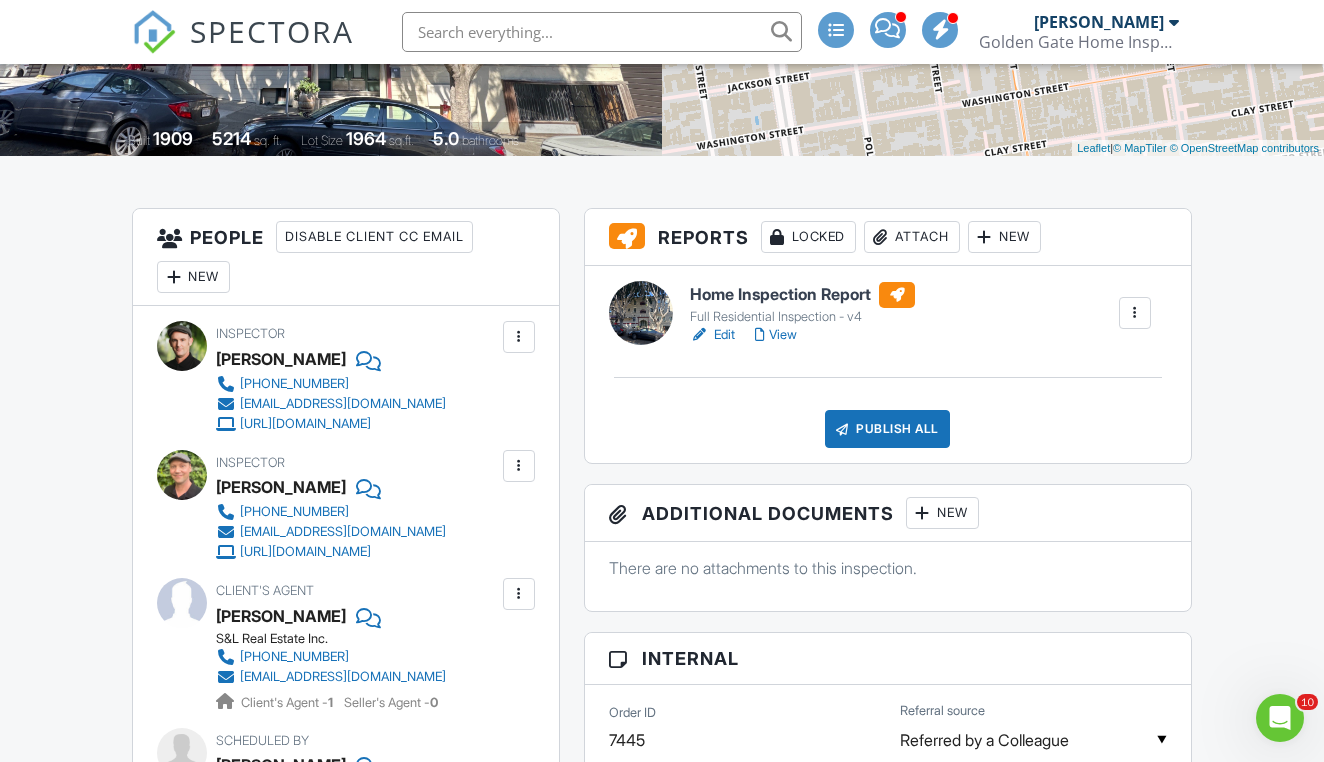scroll, scrollTop: 368, scrollLeft: 0, axis: vertical 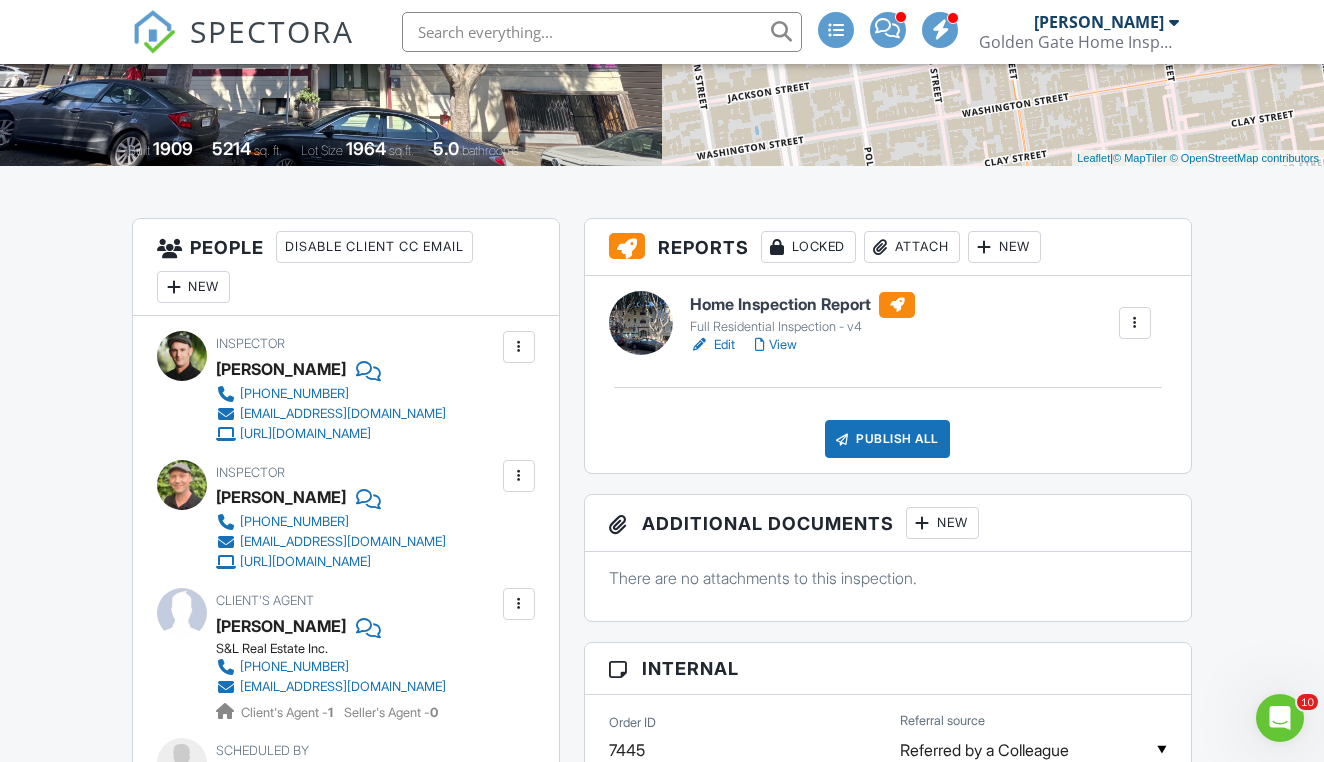 click on "Edit" at bounding box center (712, 345) 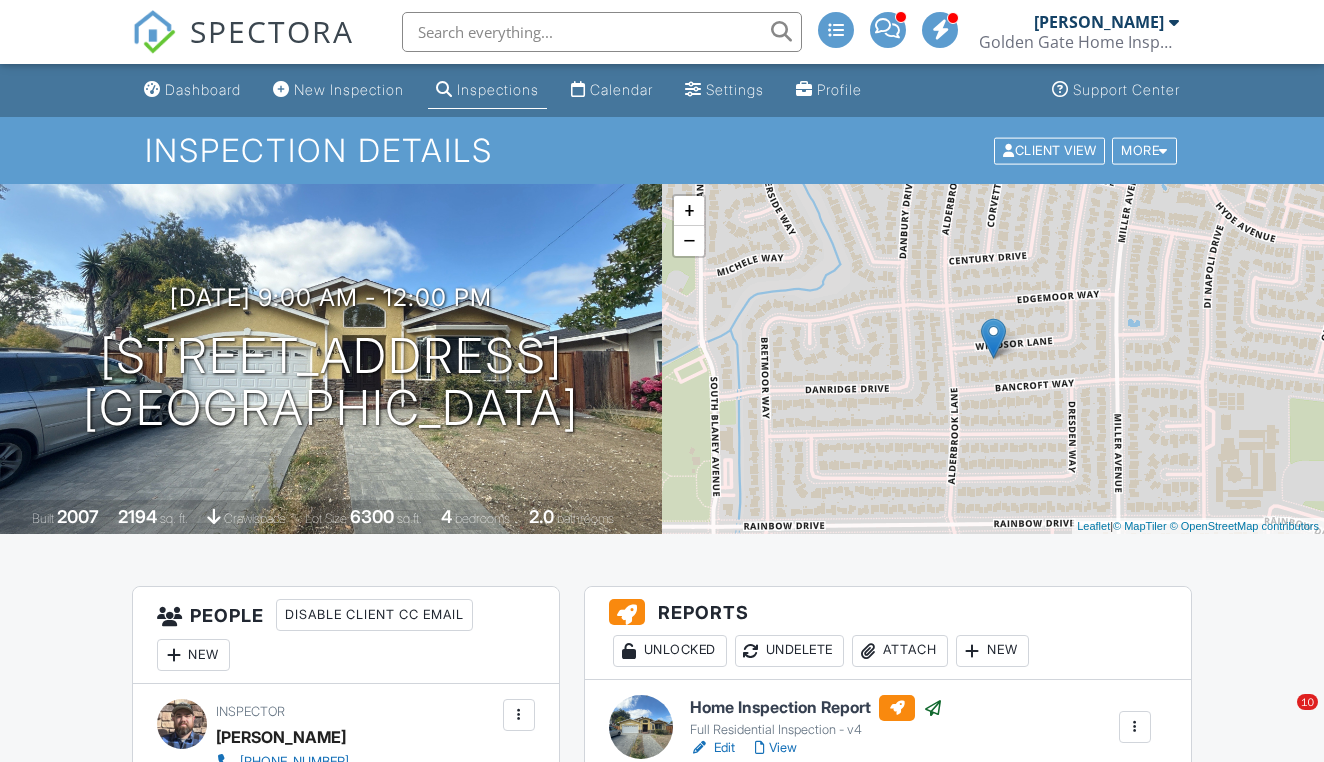 scroll, scrollTop: 0, scrollLeft: 0, axis: both 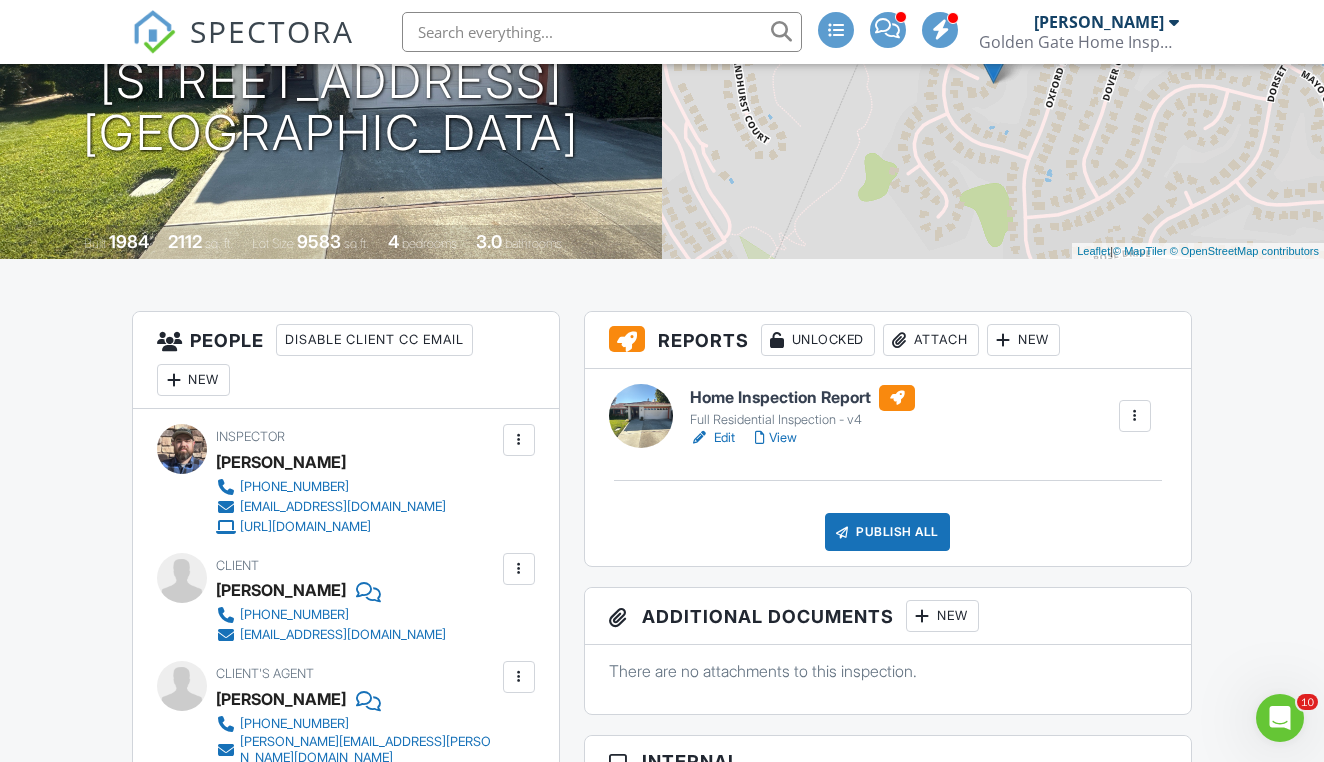 click on "Edit" at bounding box center [712, 438] 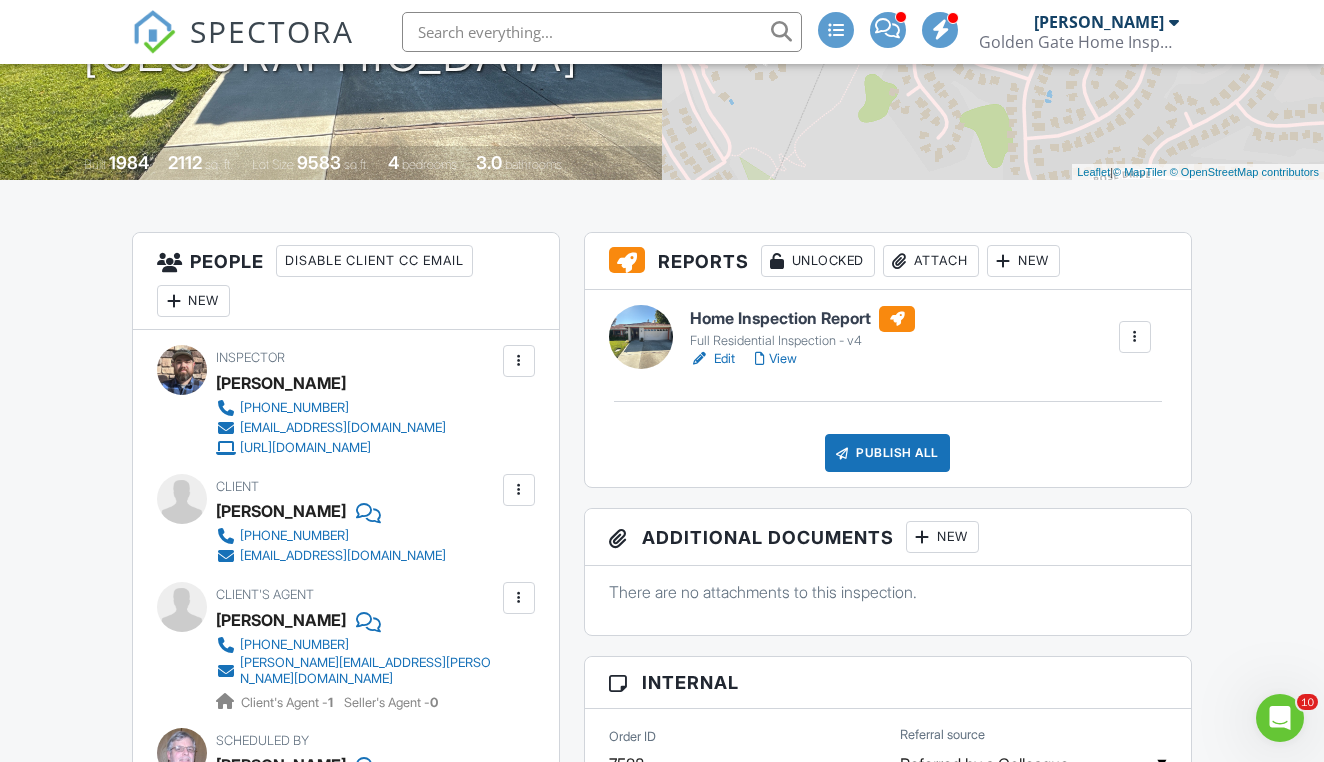scroll, scrollTop: 356, scrollLeft: 0, axis: vertical 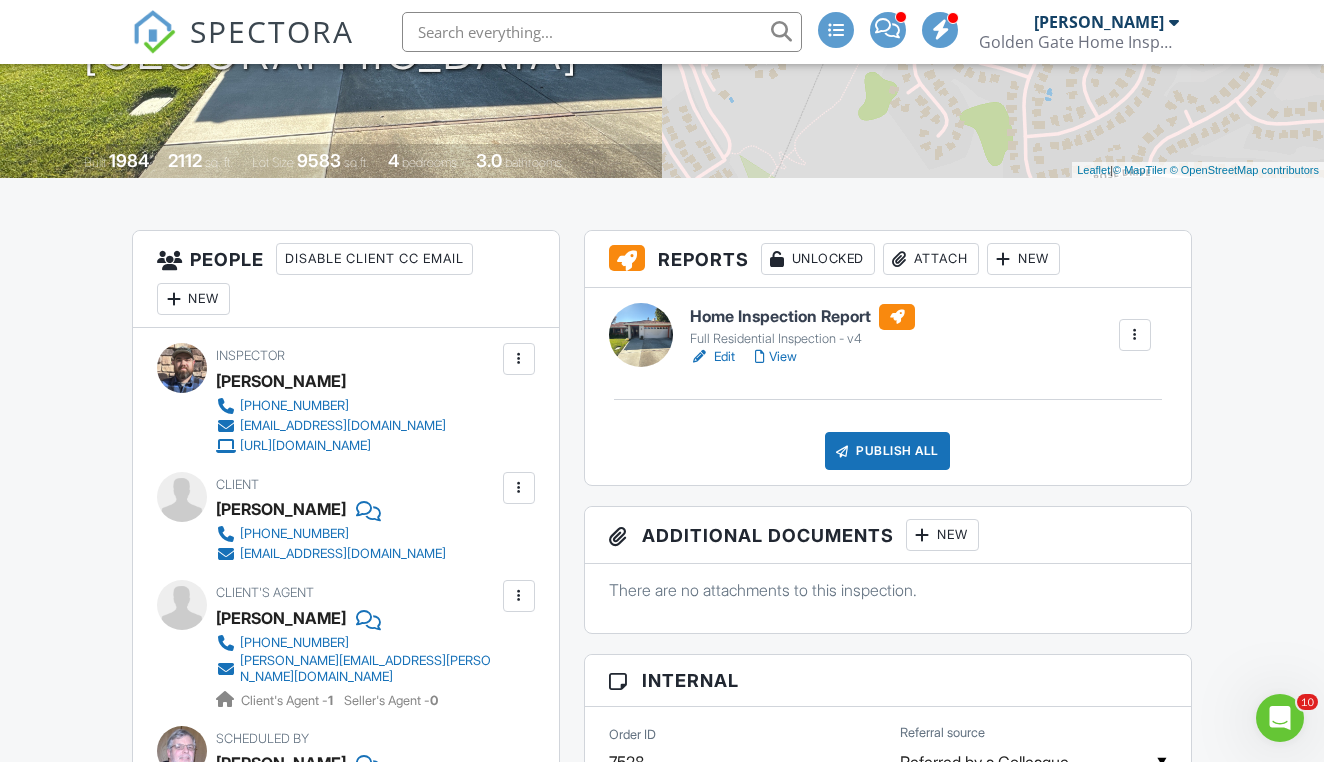 click at bounding box center (519, 596) 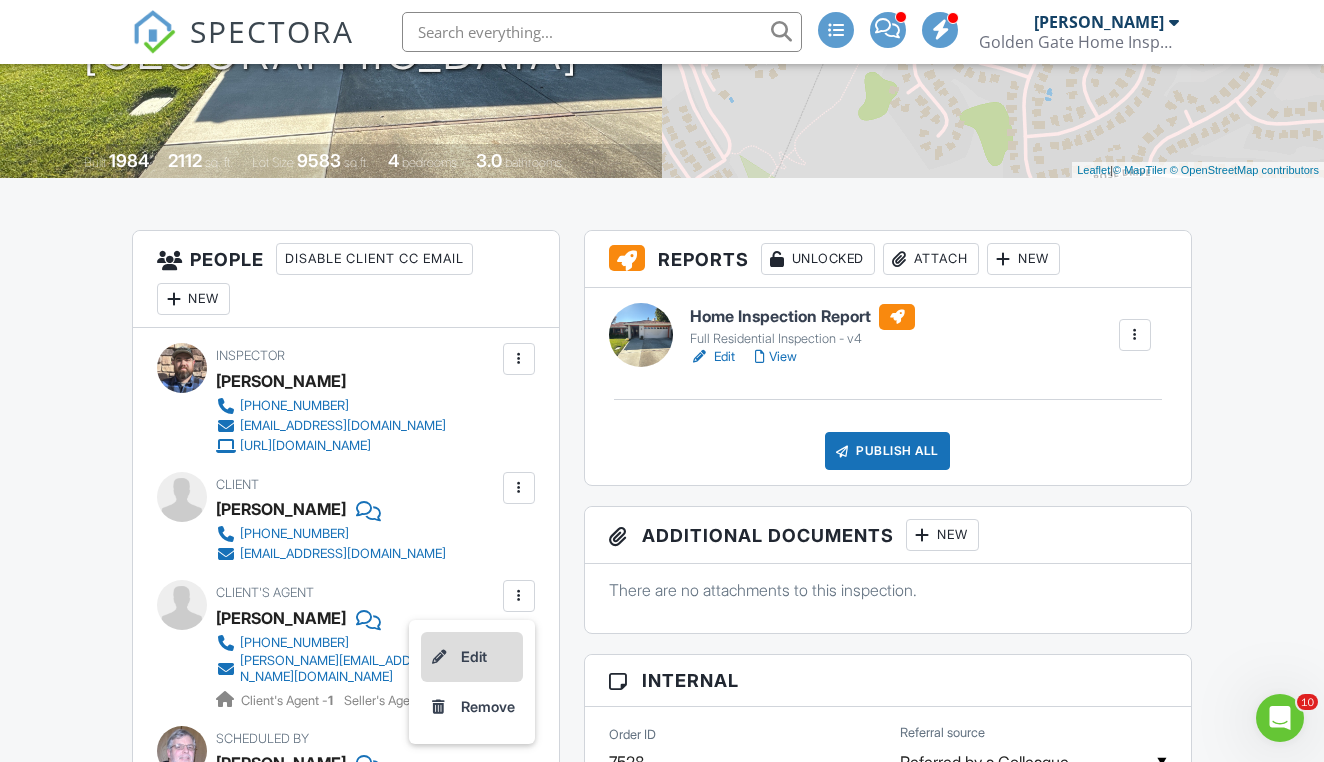 click on "Edit" at bounding box center [472, 657] 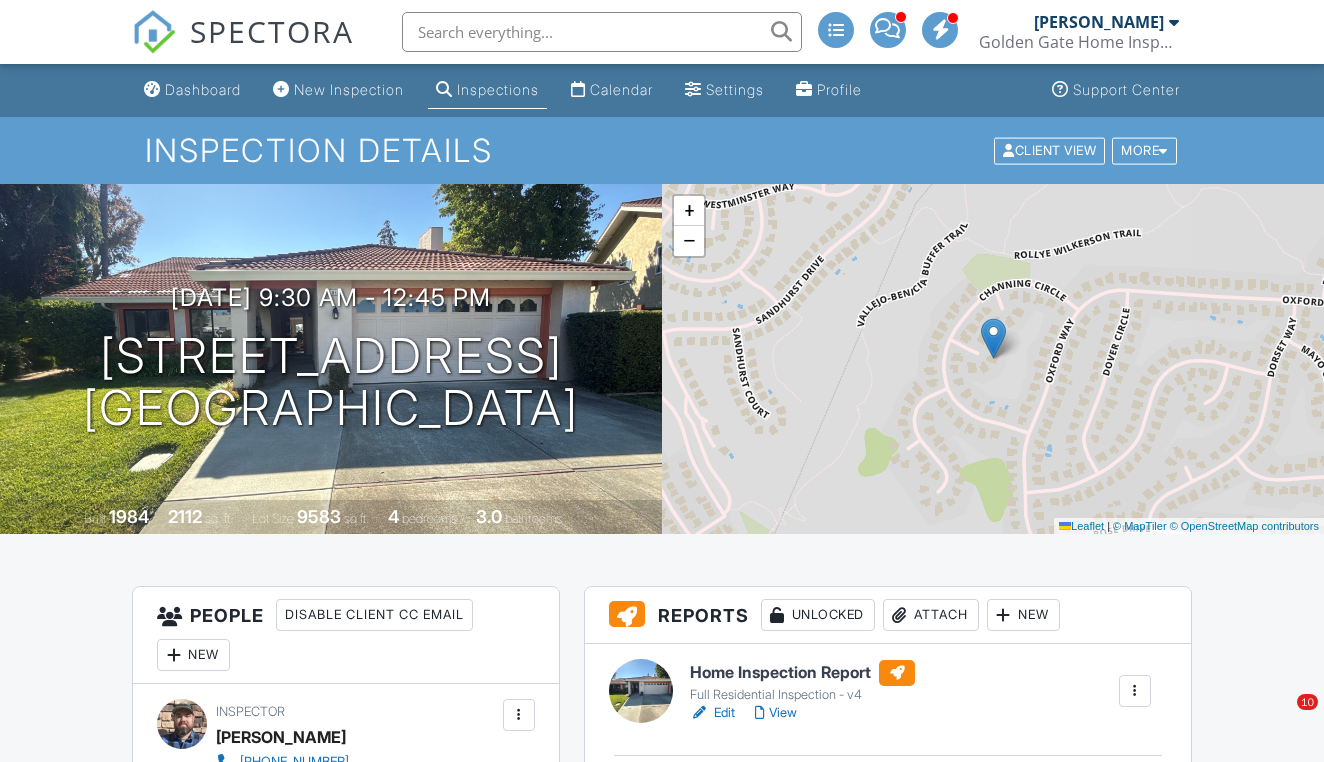 scroll, scrollTop: 579, scrollLeft: 0, axis: vertical 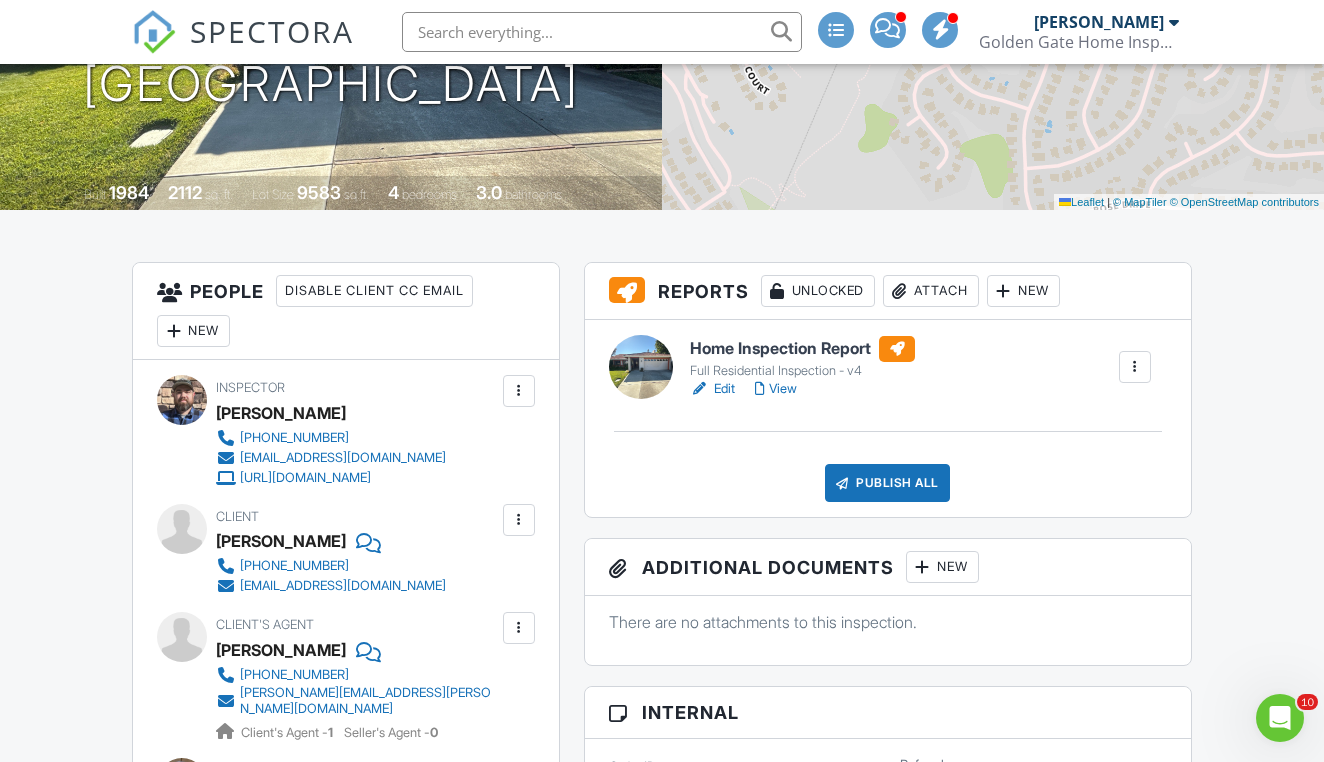 click on "Edit" at bounding box center (712, 389) 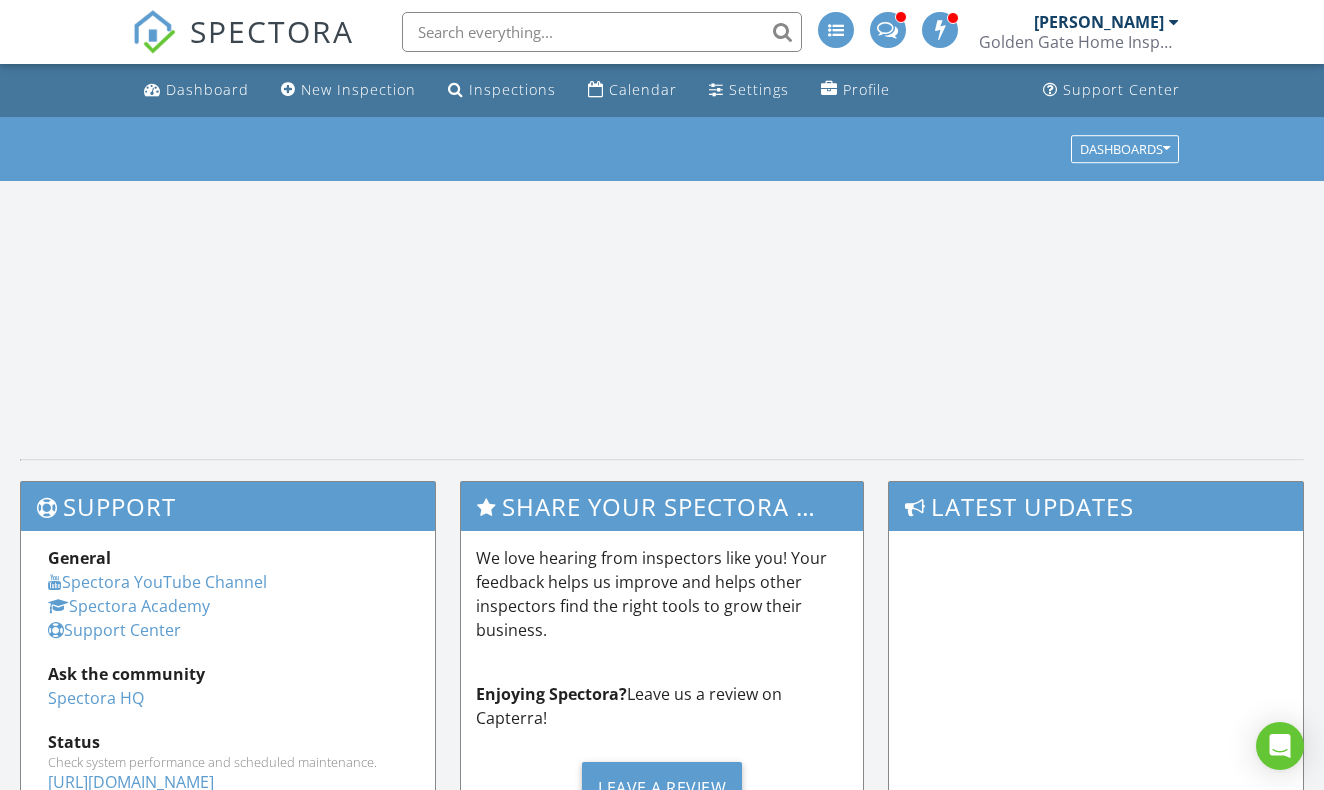 scroll, scrollTop: 0, scrollLeft: 0, axis: both 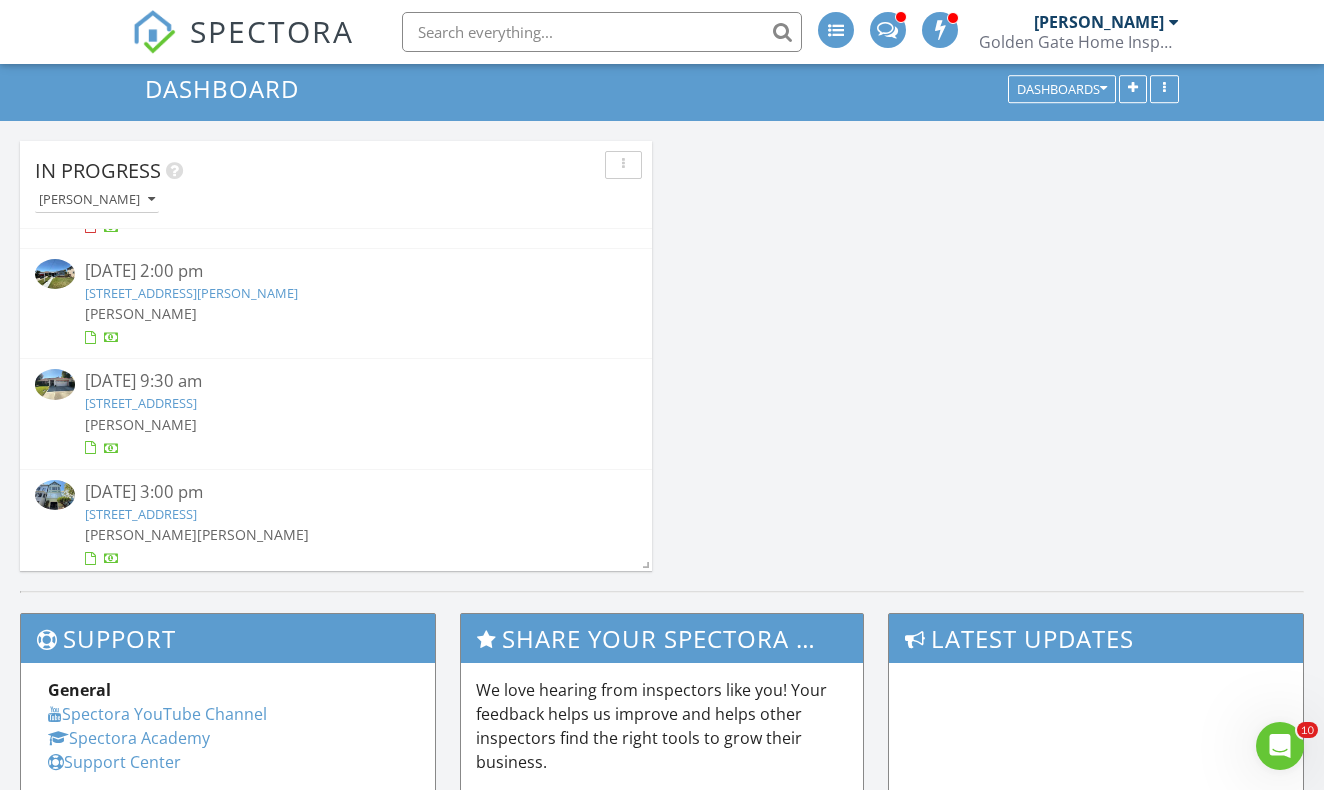 click on "[STREET_ADDRESS]" at bounding box center (141, 403) 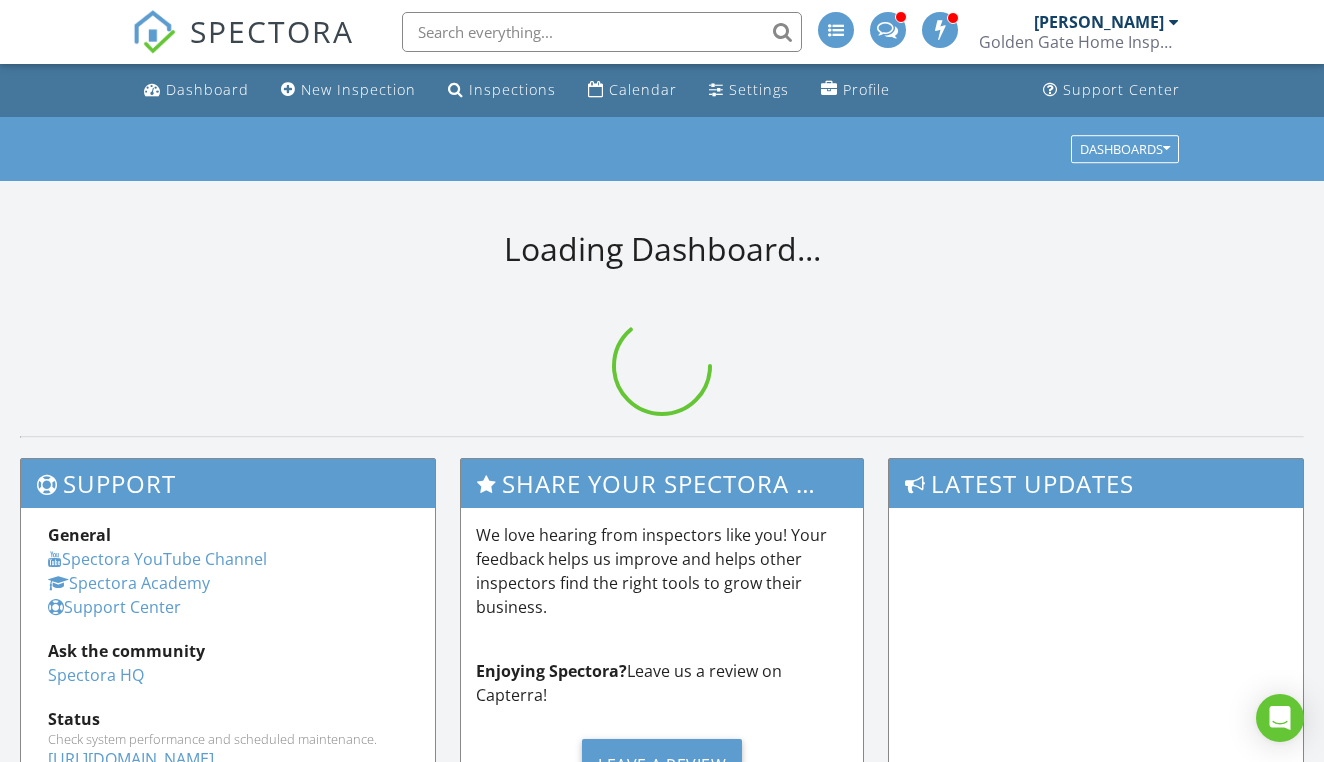 scroll, scrollTop: 0, scrollLeft: 0, axis: both 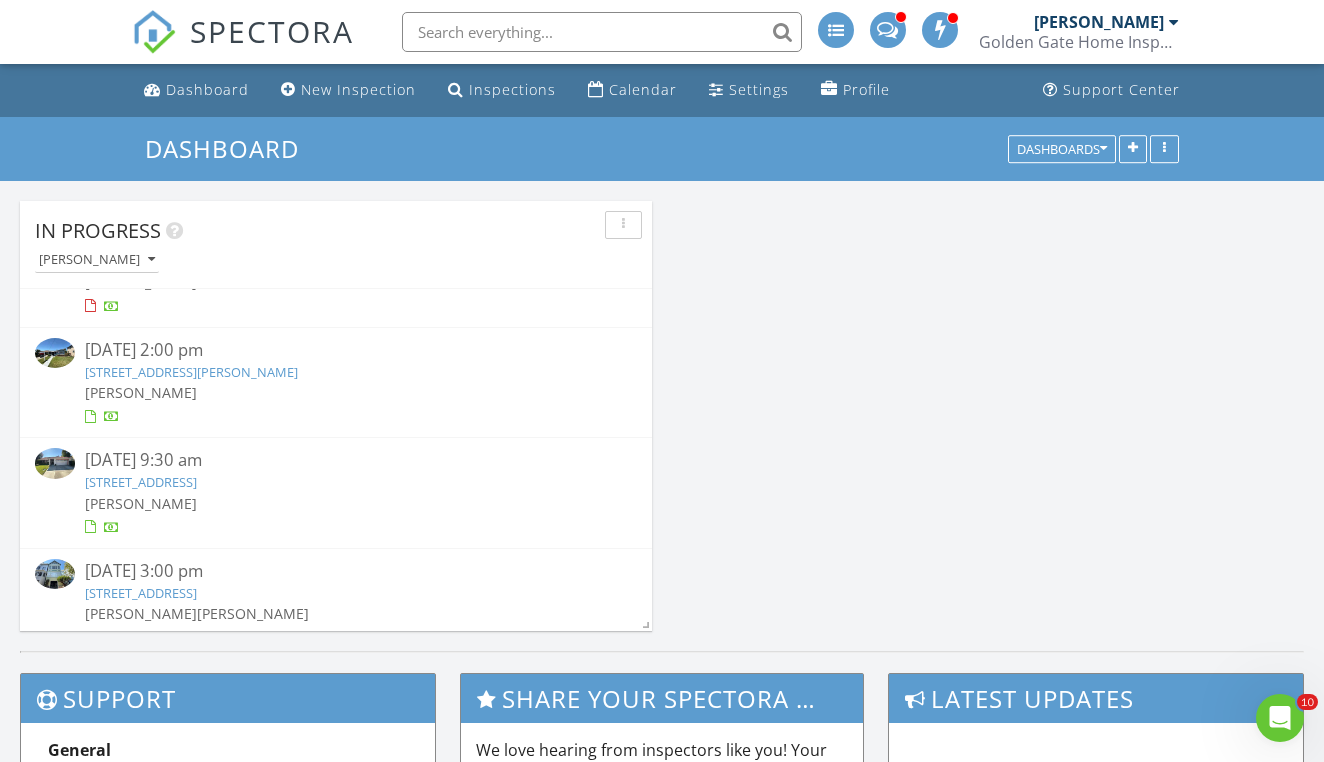 click on "[STREET_ADDRESS]" at bounding box center [141, 482] 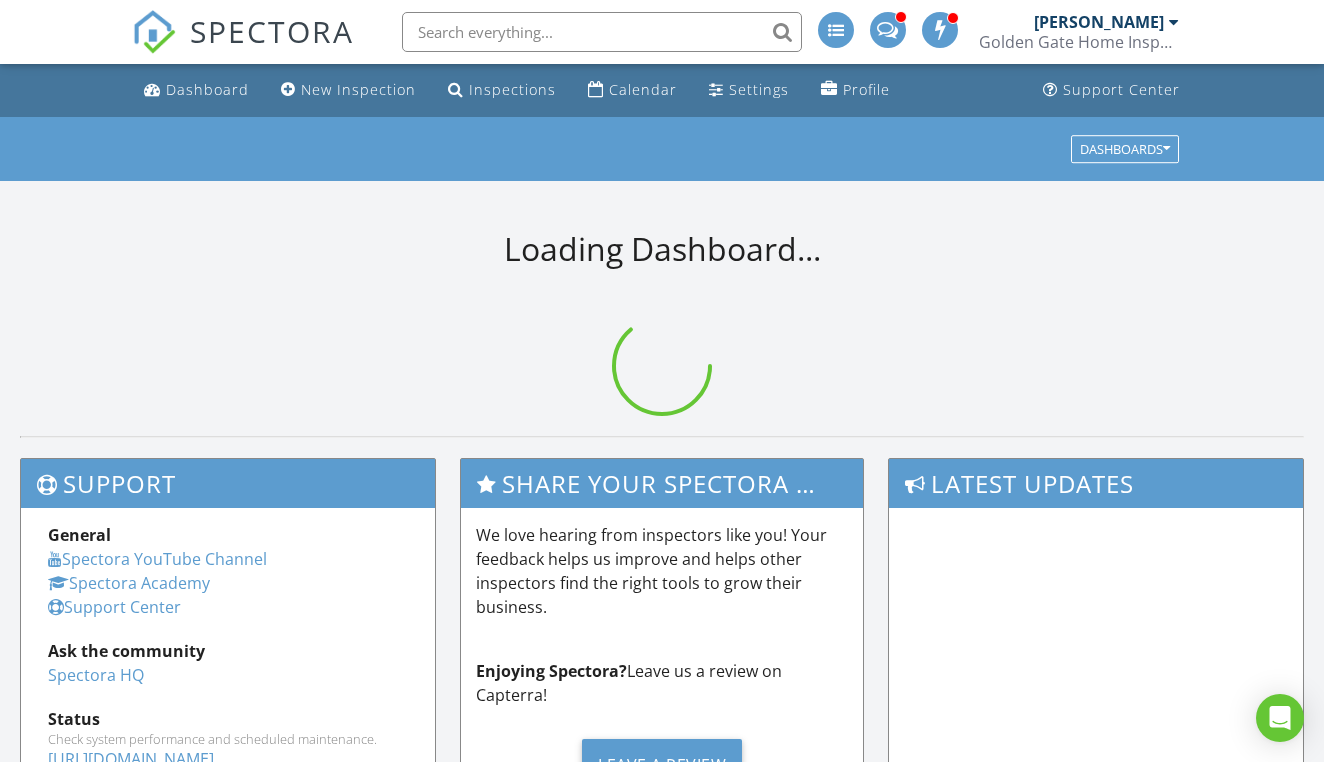 scroll, scrollTop: 0, scrollLeft: 0, axis: both 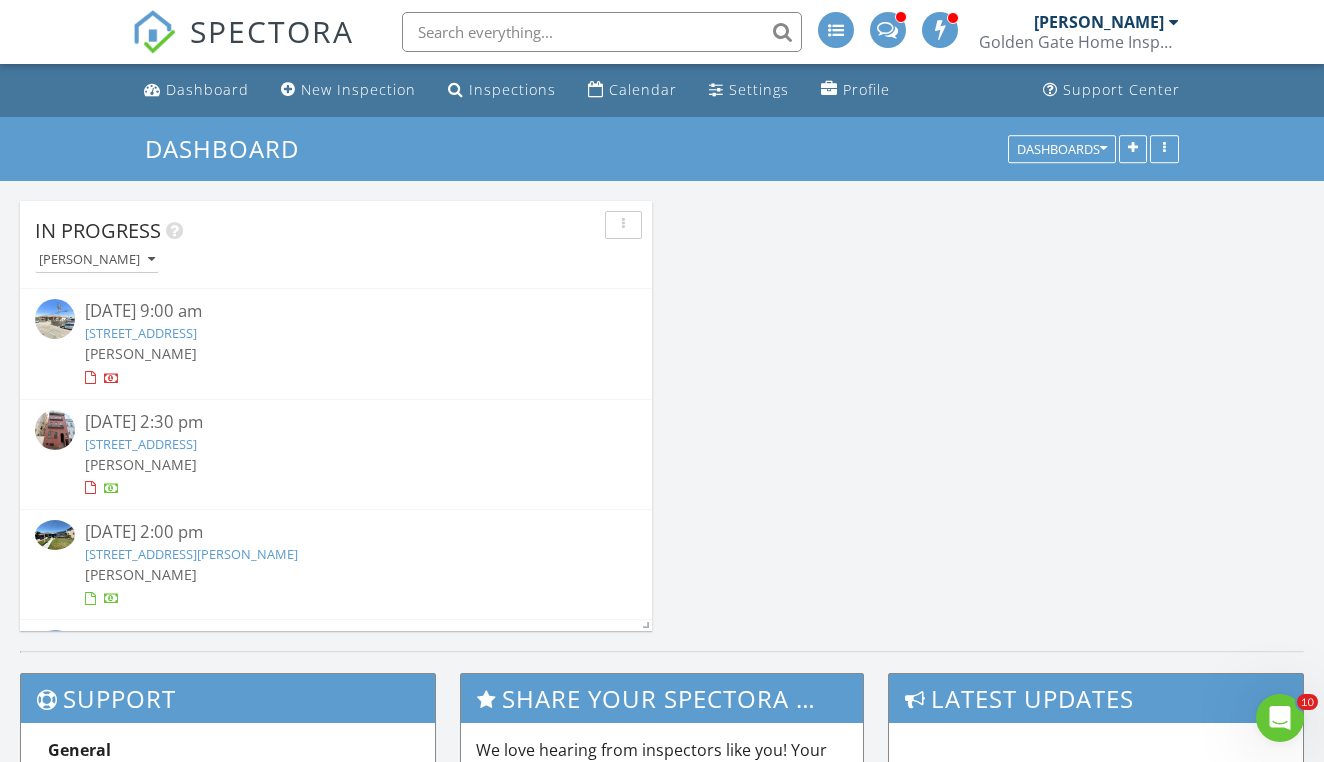 click on "[STREET_ADDRESS][PERSON_NAME]" at bounding box center (191, 554) 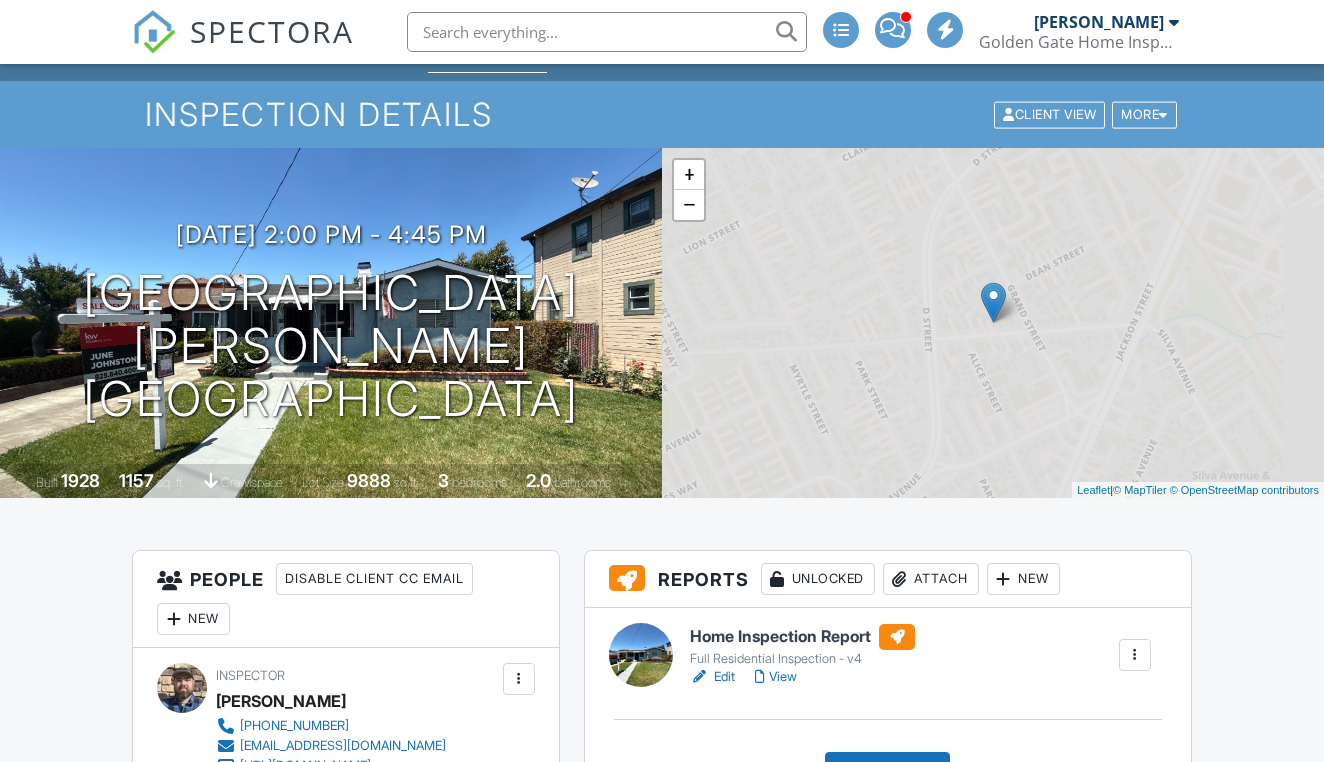 scroll, scrollTop: 0, scrollLeft: 0, axis: both 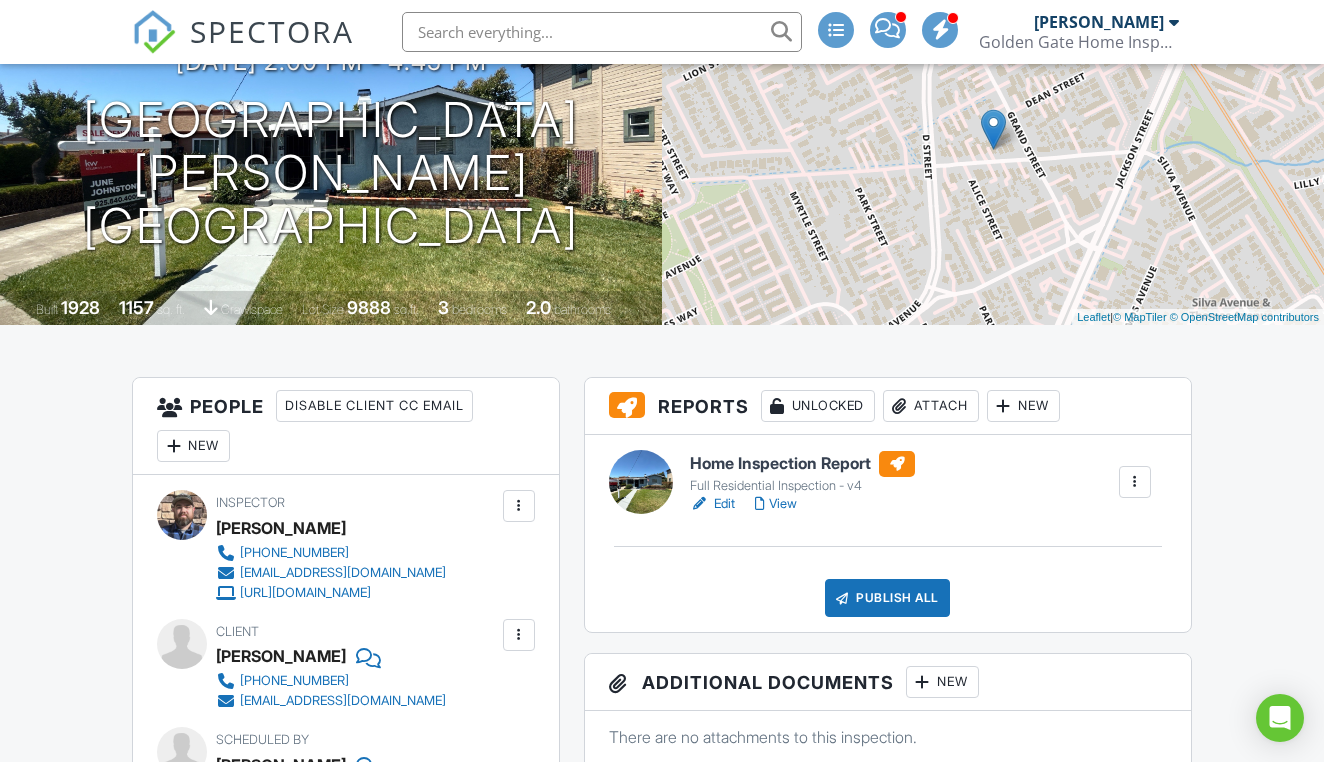 click on "Edit" at bounding box center [712, 504] 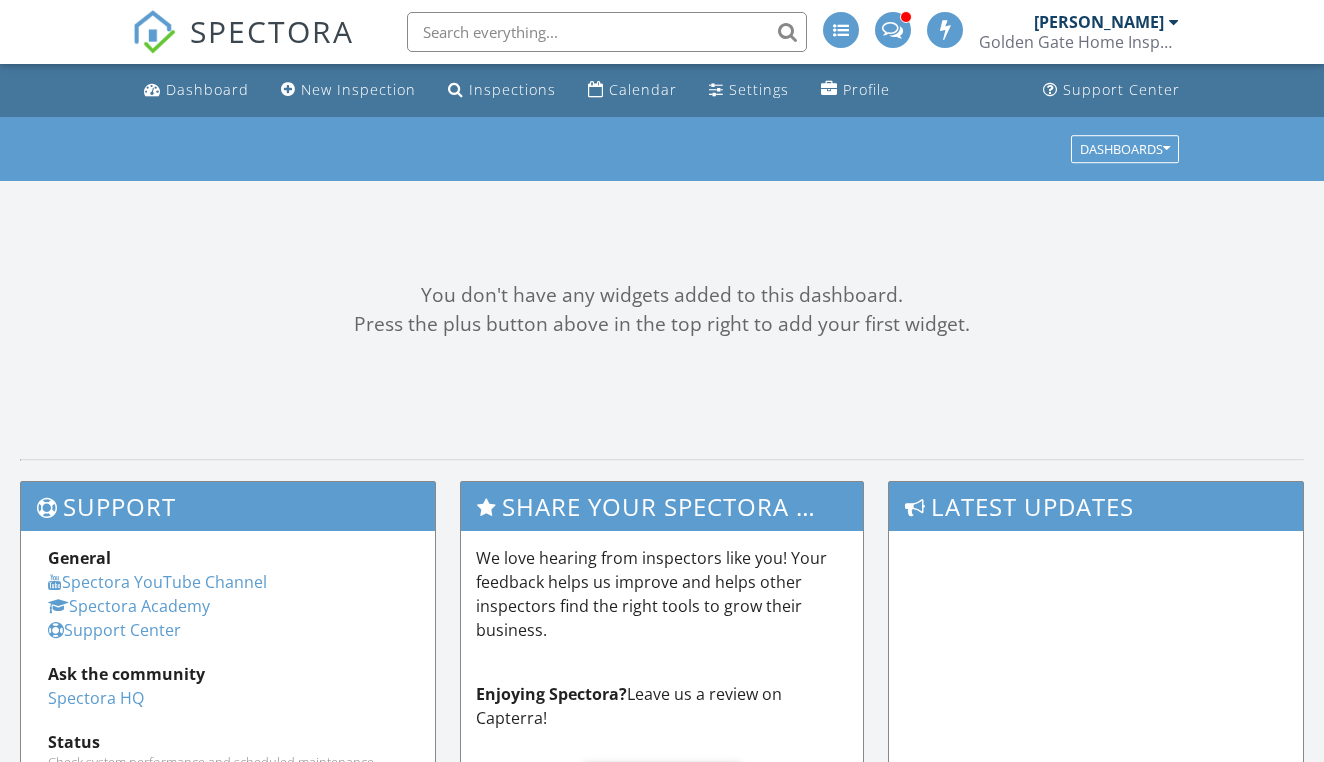 scroll, scrollTop: 0, scrollLeft: 0, axis: both 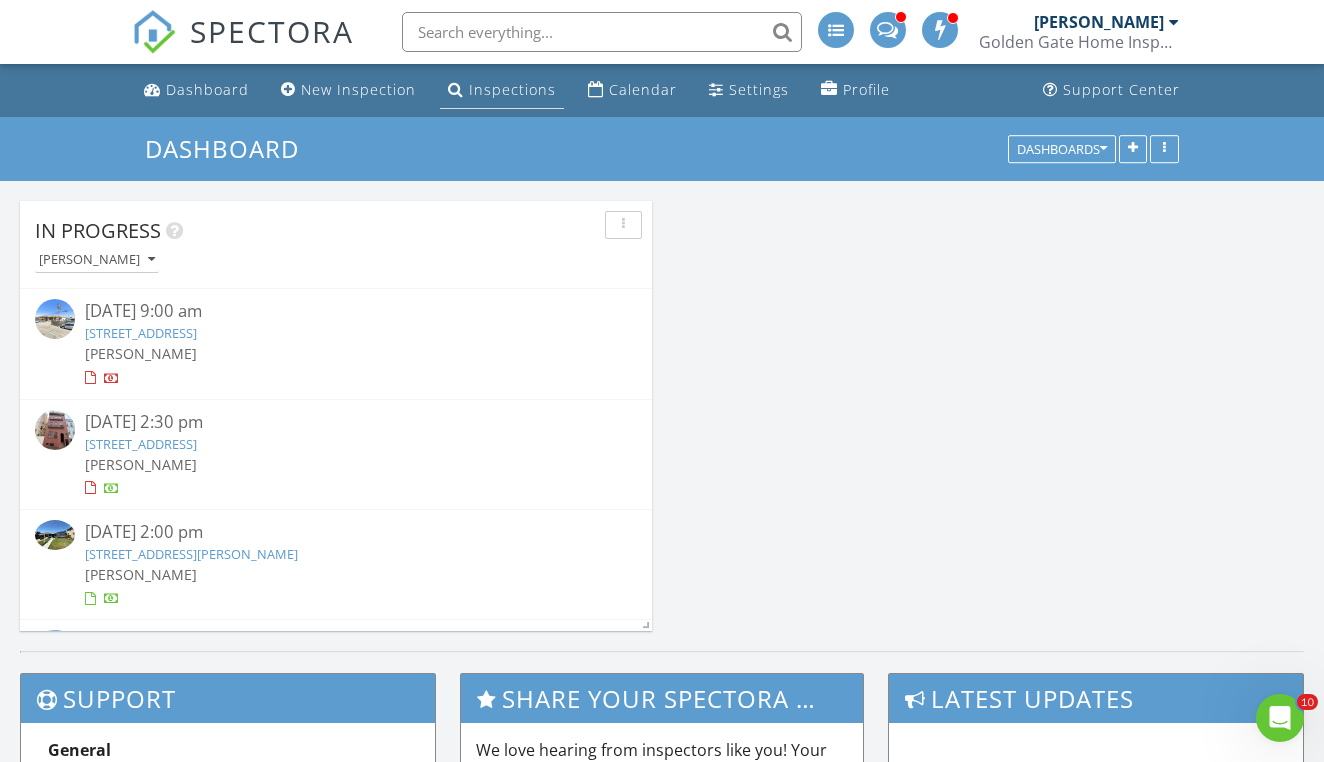 click on "Inspections" at bounding box center [512, 89] 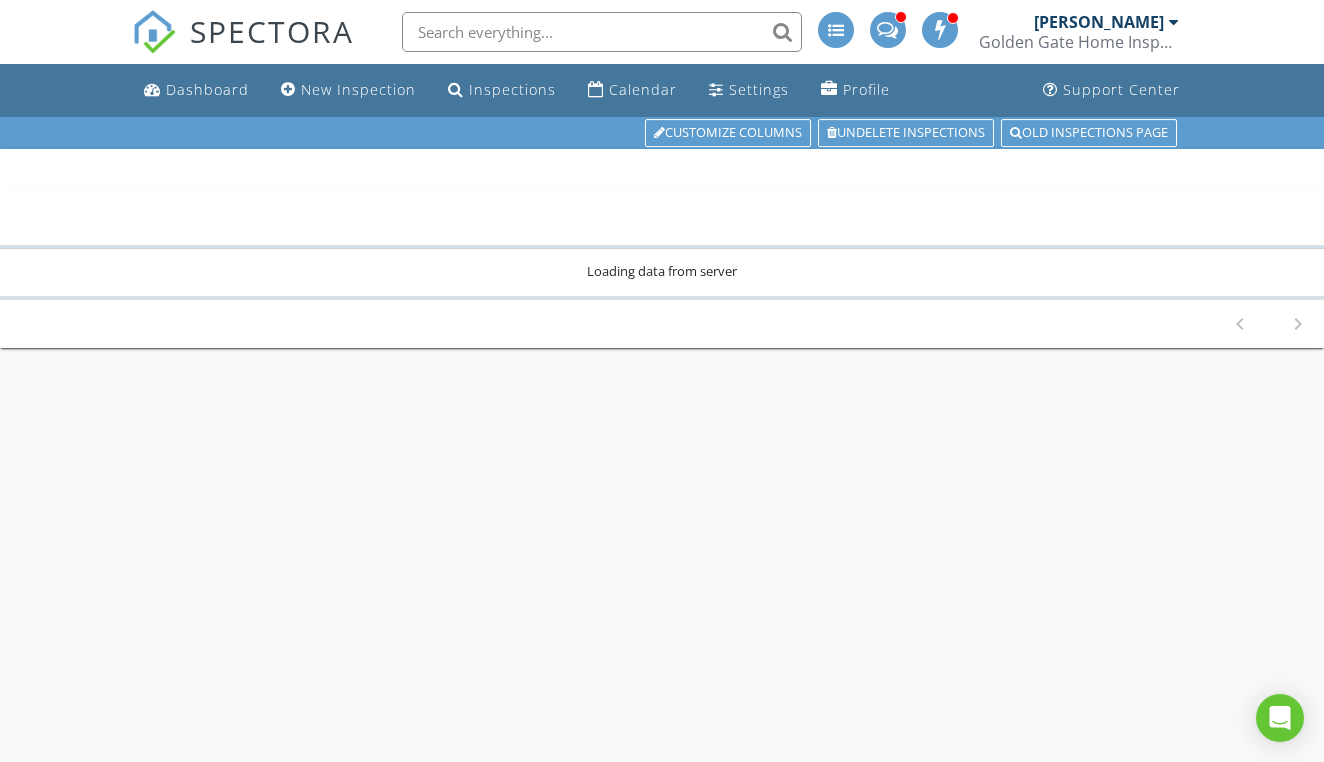 scroll, scrollTop: 0, scrollLeft: 0, axis: both 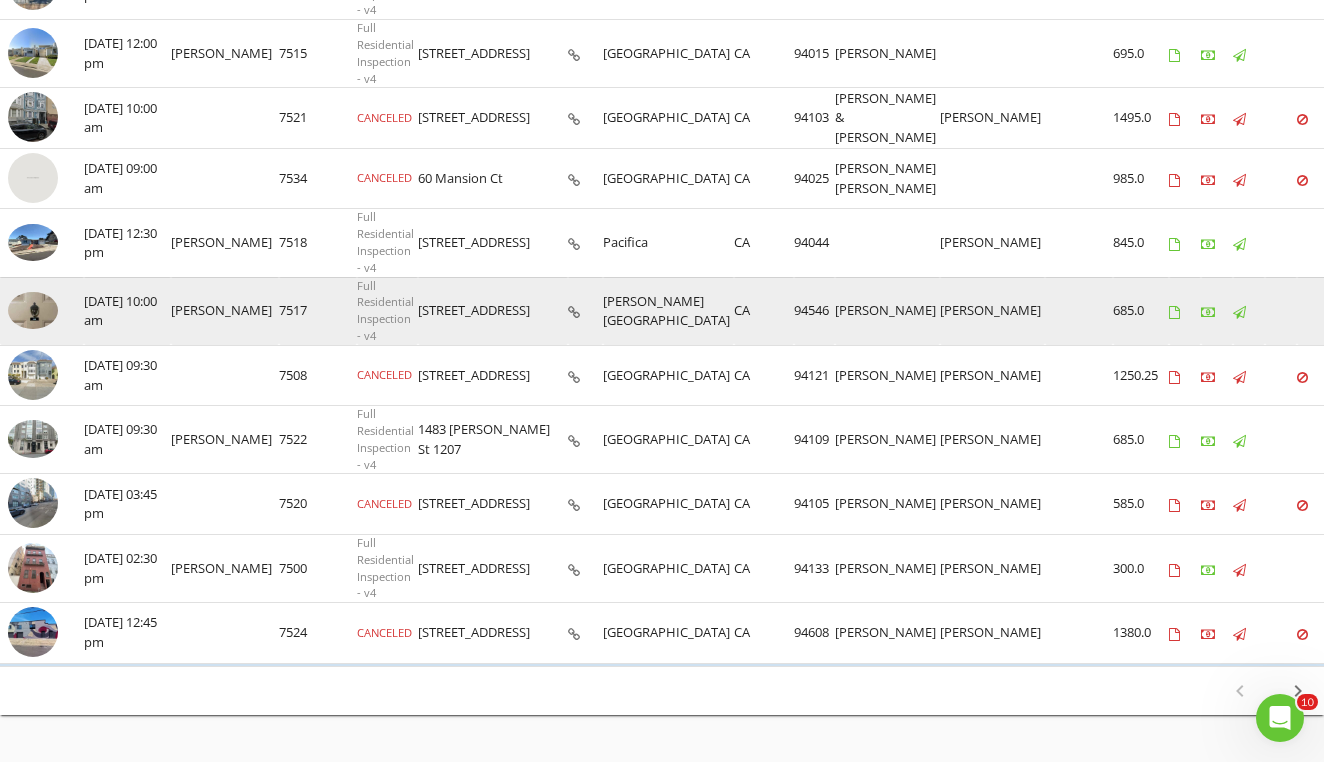 click at bounding box center (33, 311) 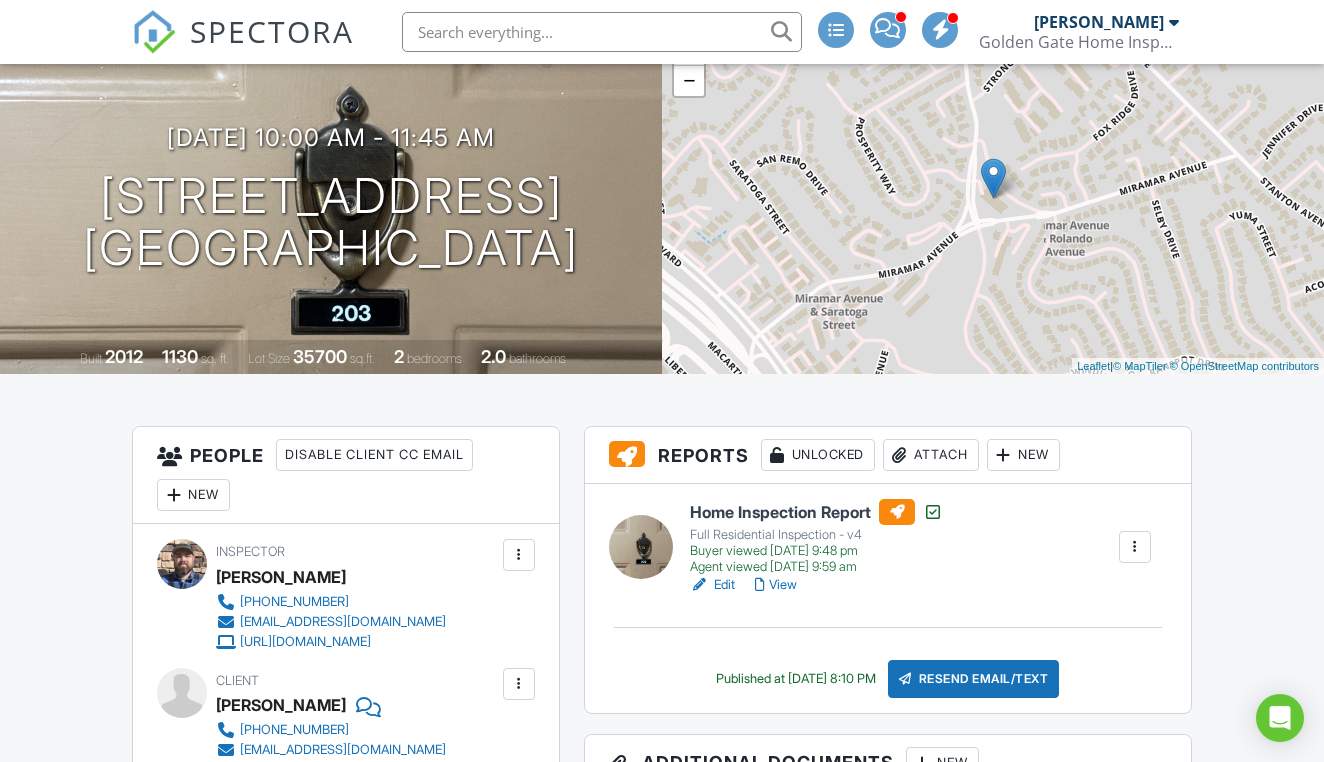 scroll, scrollTop: 160, scrollLeft: 0, axis: vertical 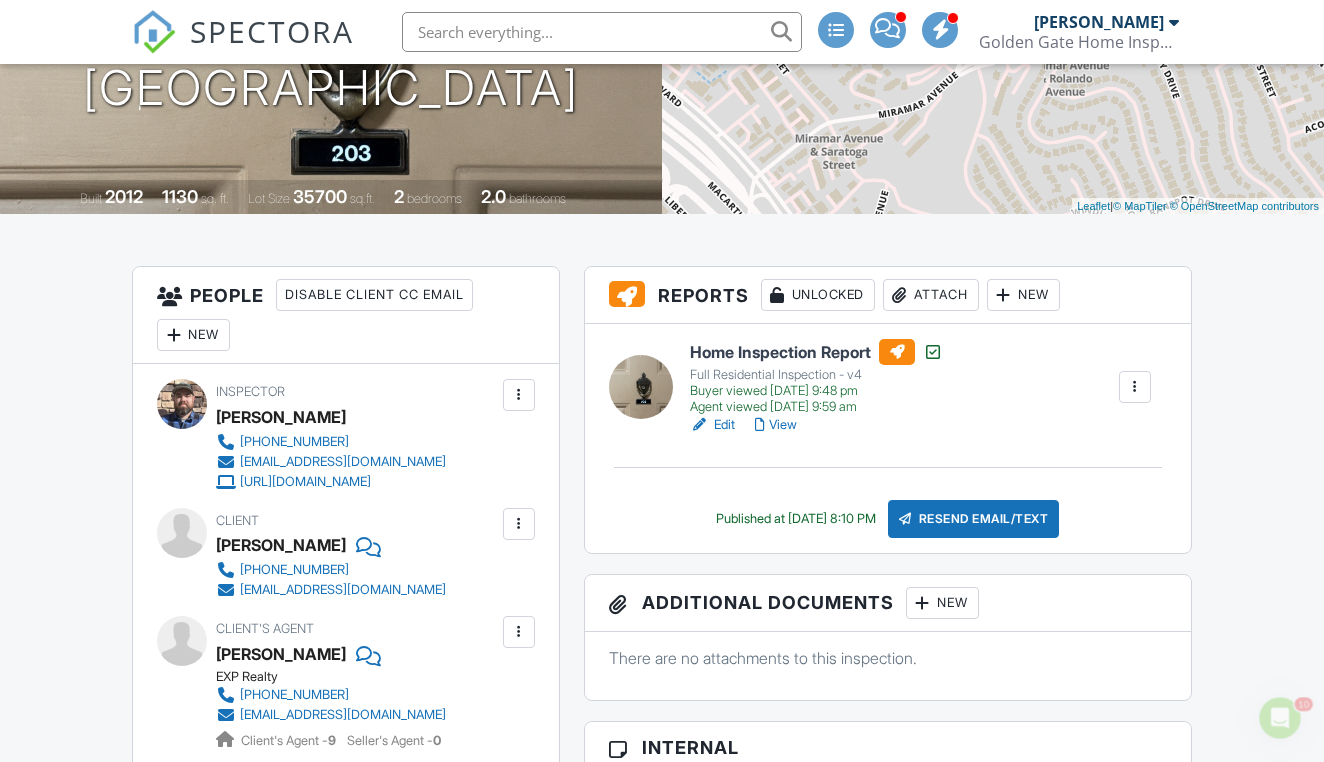 click on "Edit" at bounding box center (712, 425) 